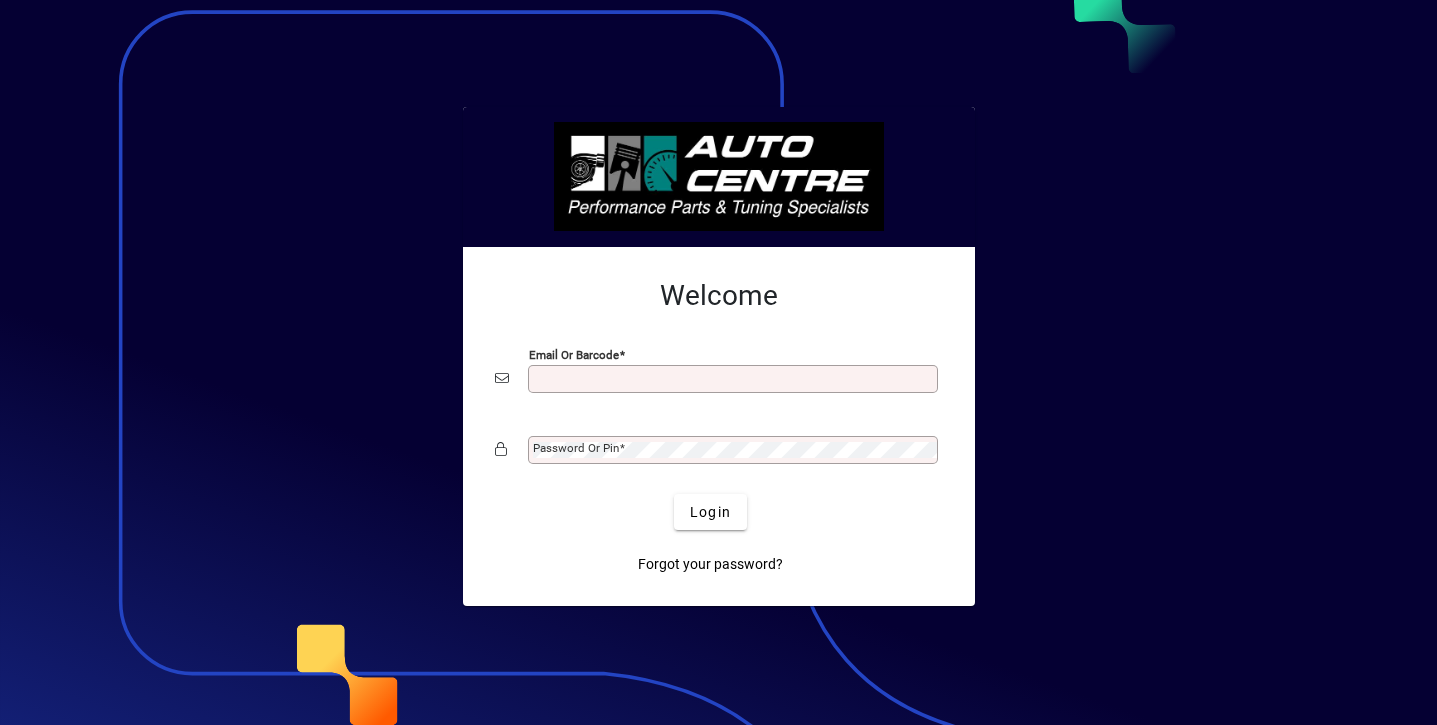 scroll, scrollTop: 0, scrollLeft: 0, axis: both 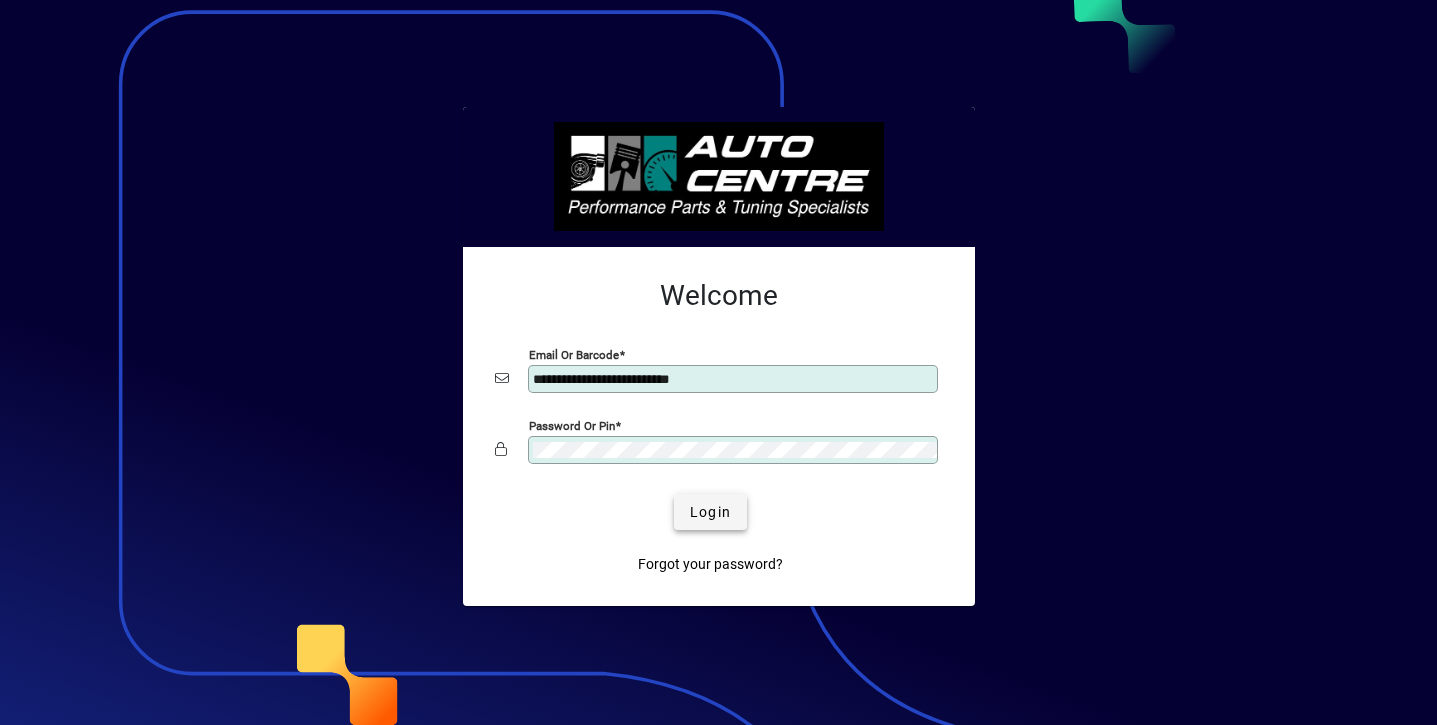 click on "Login" 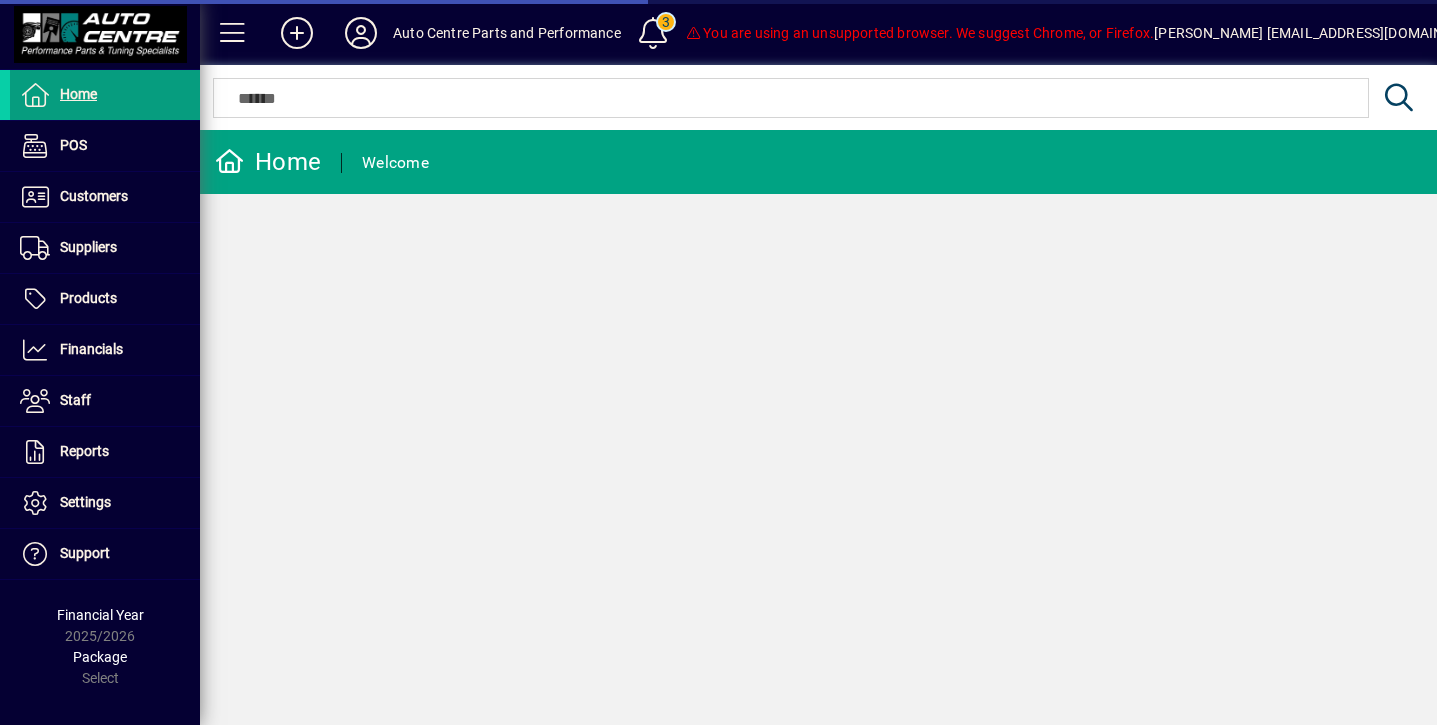 scroll, scrollTop: 0, scrollLeft: 0, axis: both 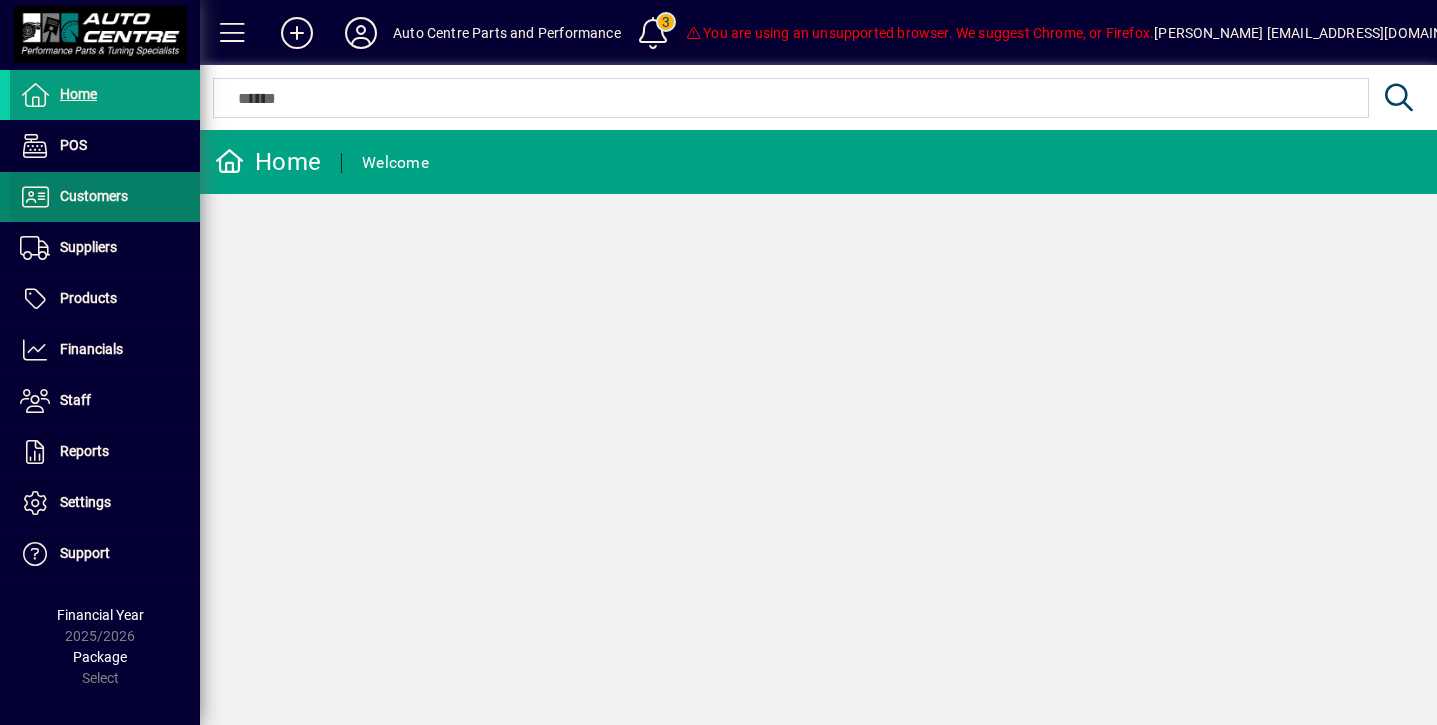 click on "Customers" at bounding box center [94, 196] 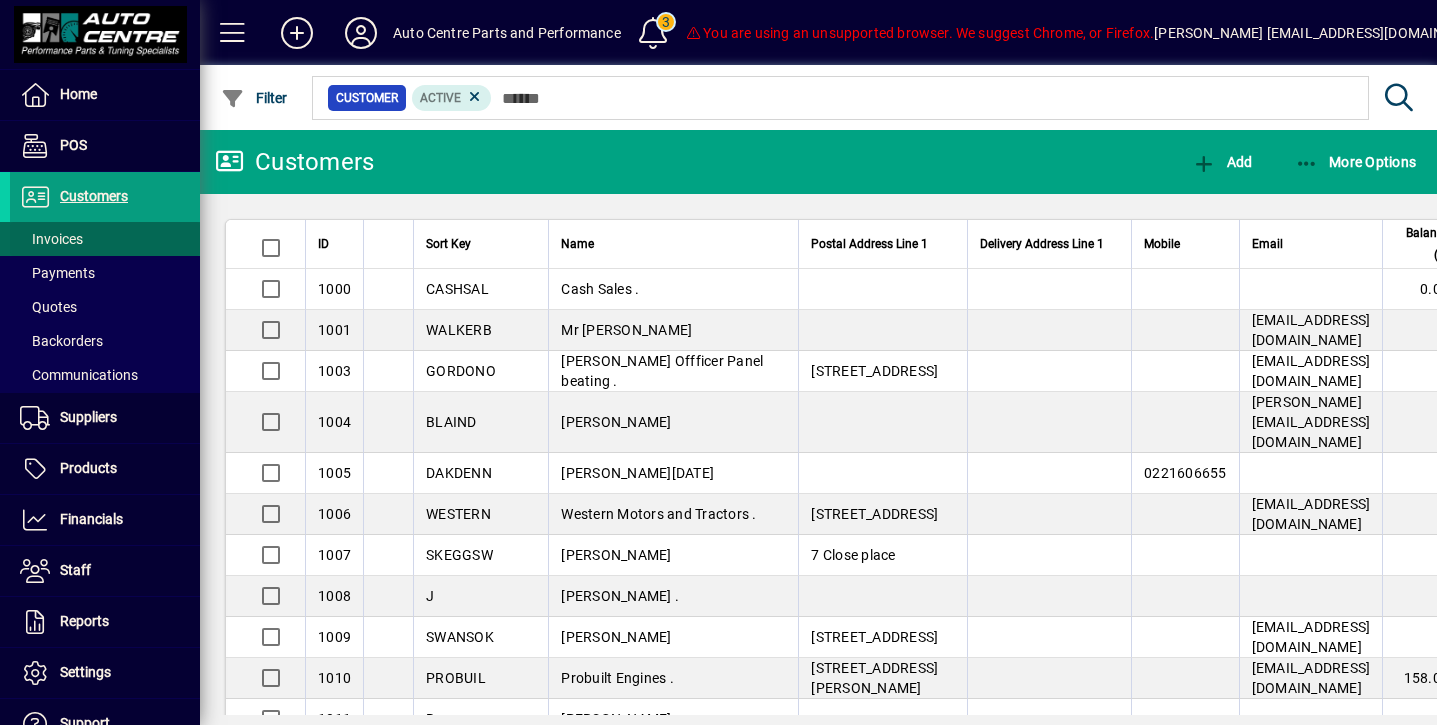 click on "Invoices" at bounding box center [51, 239] 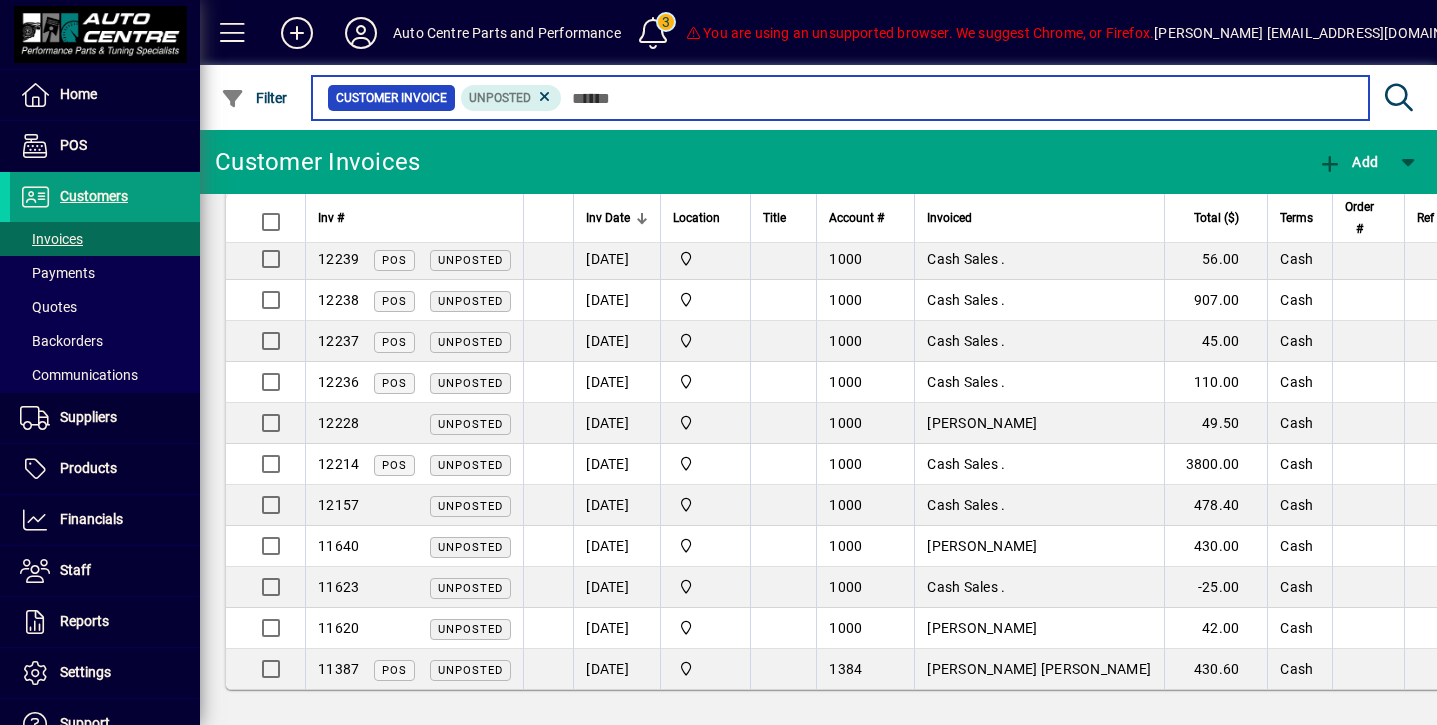 scroll, scrollTop: 0, scrollLeft: 0, axis: both 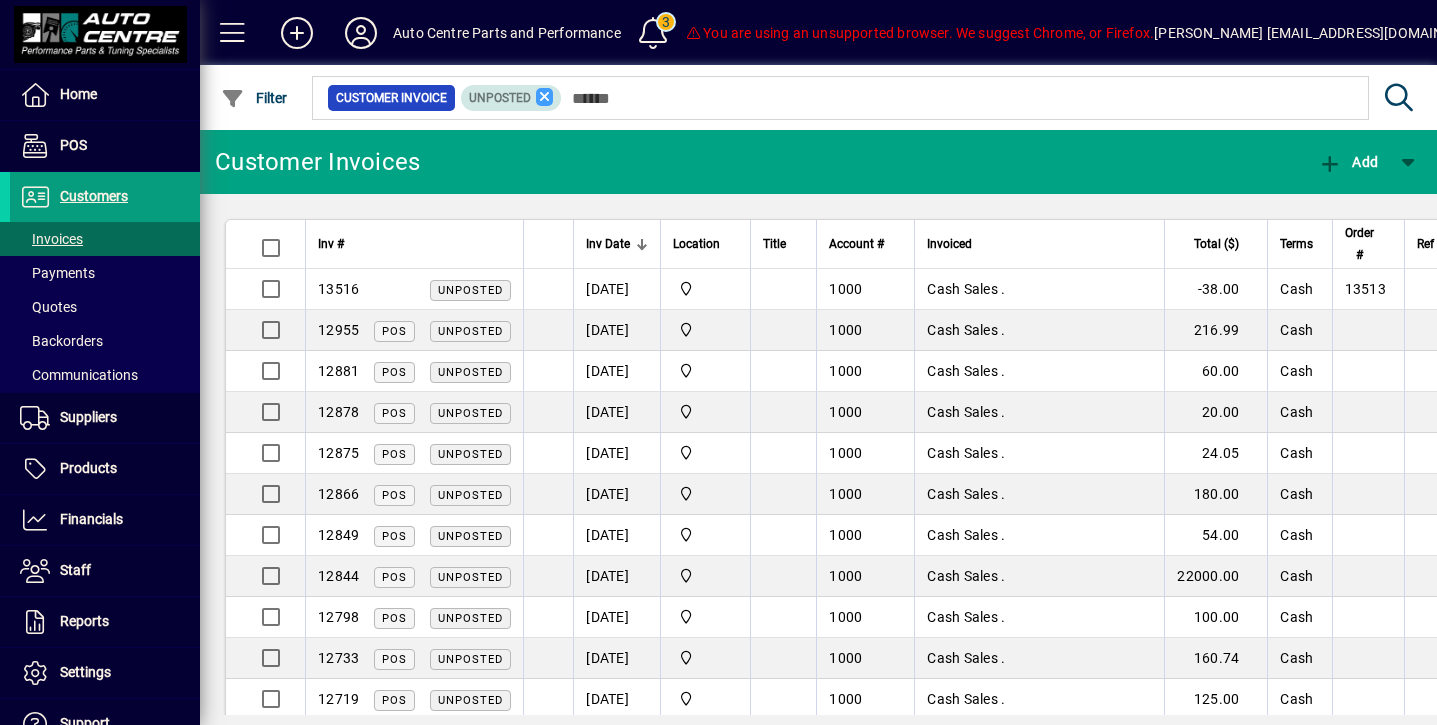 click at bounding box center (545, 97) 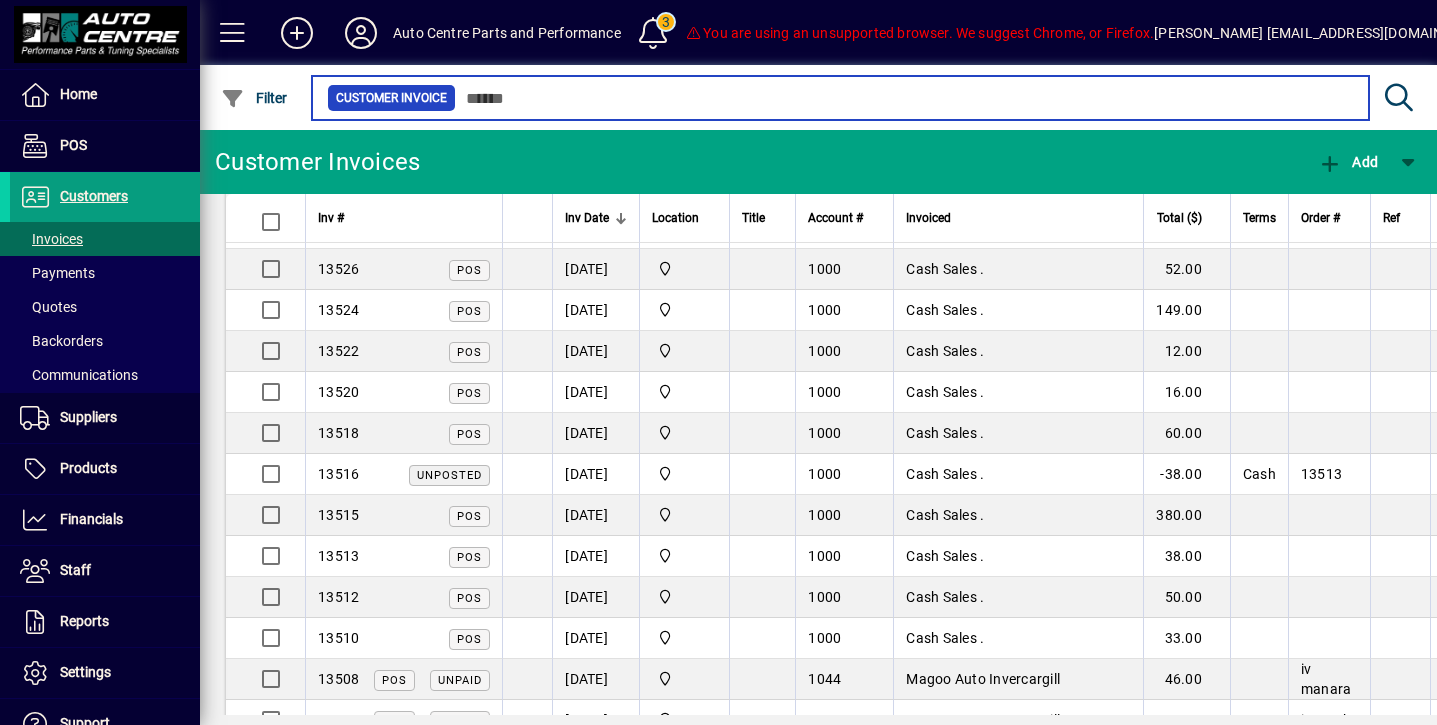 scroll, scrollTop: 3735, scrollLeft: 0, axis: vertical 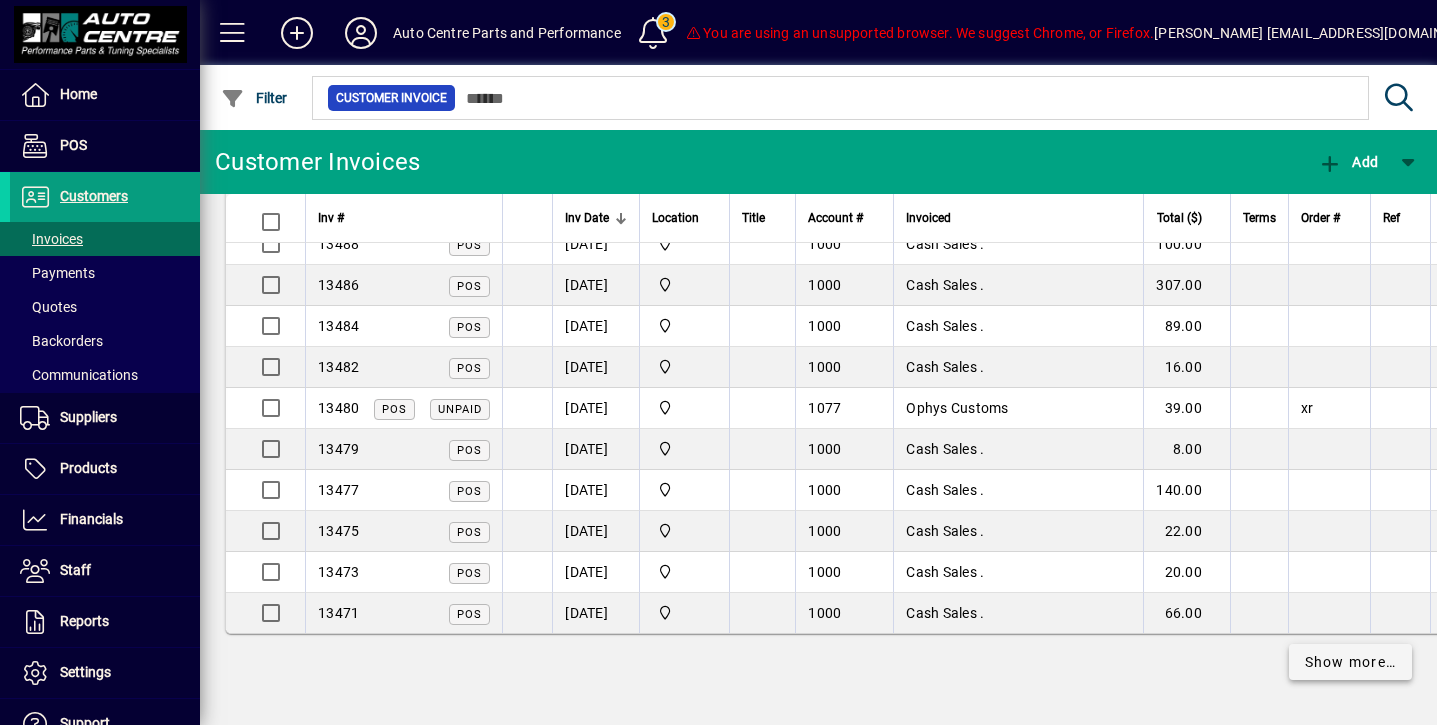 click on "Show more…" 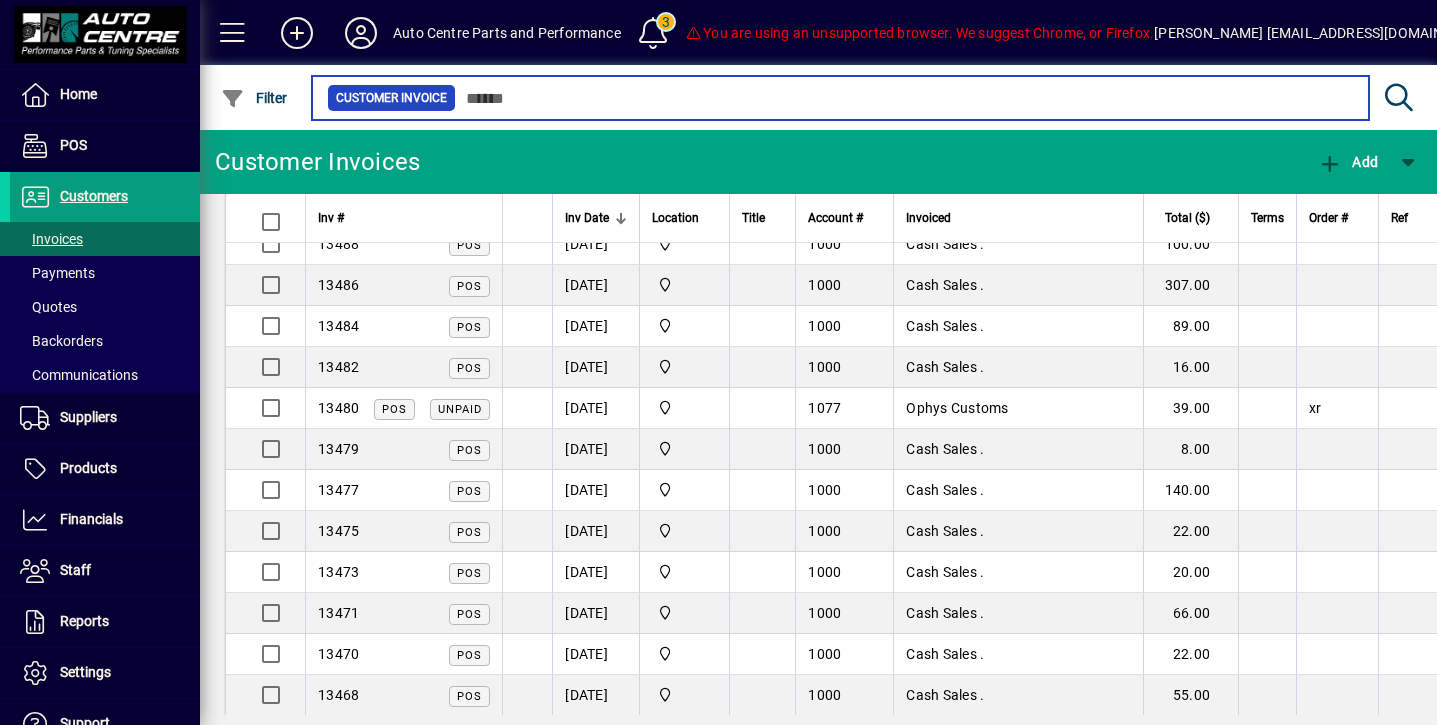 scroll, scrollTop: 7835, scrollLeft: 0, axis: vertical 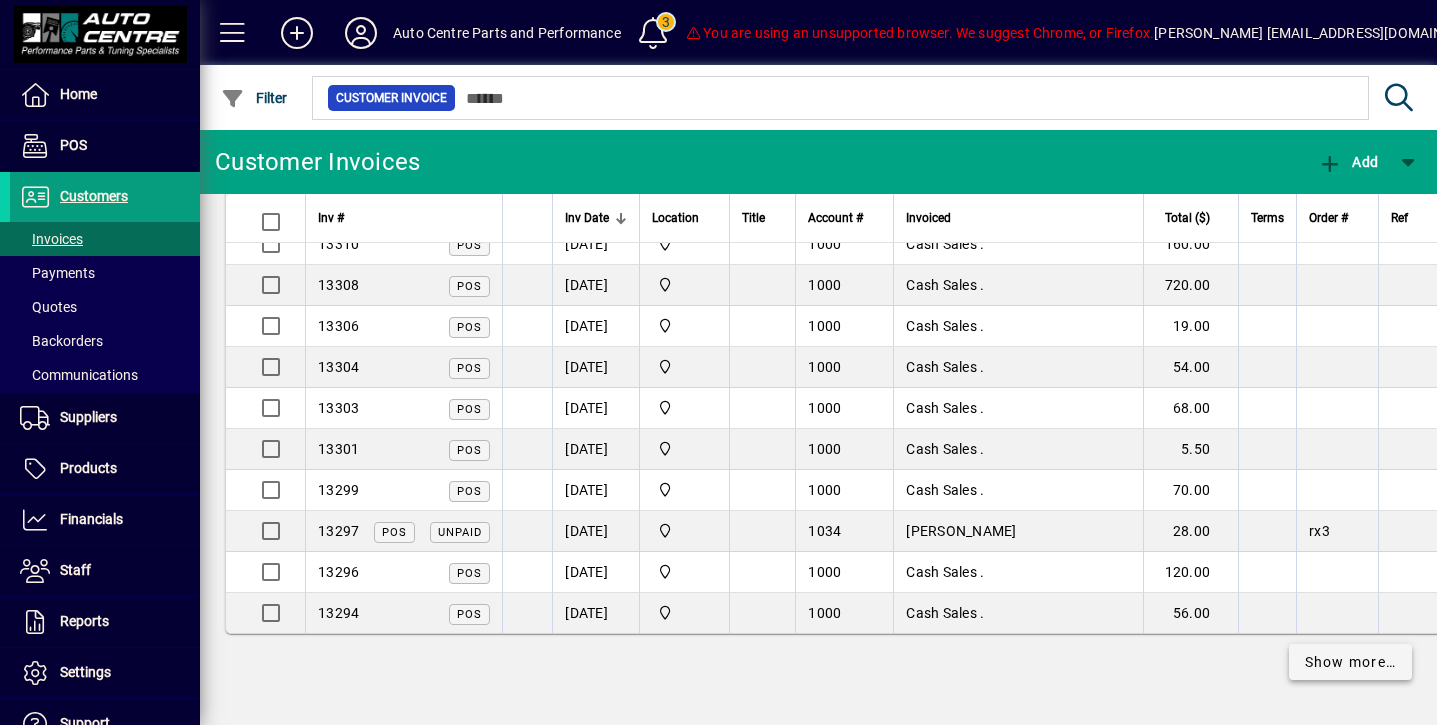 click 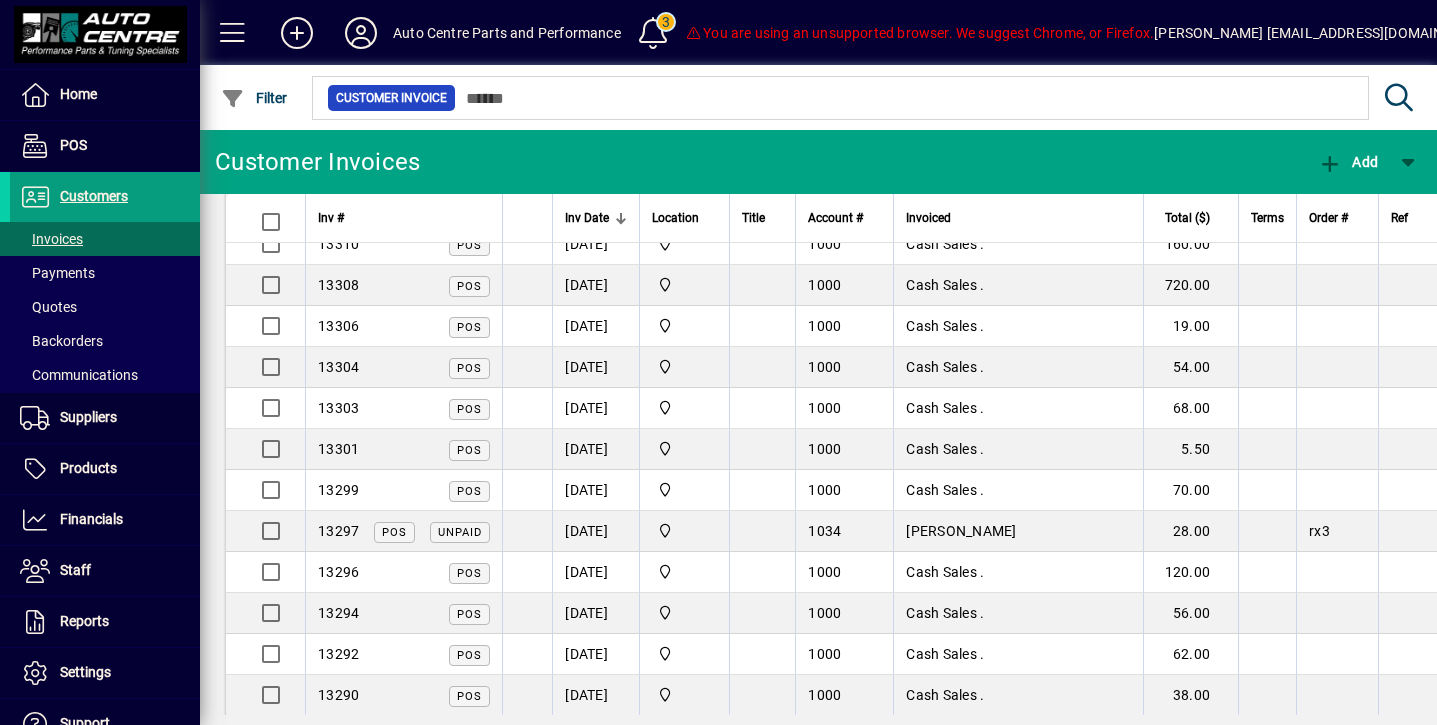 click at bounding box center (1267, 654) 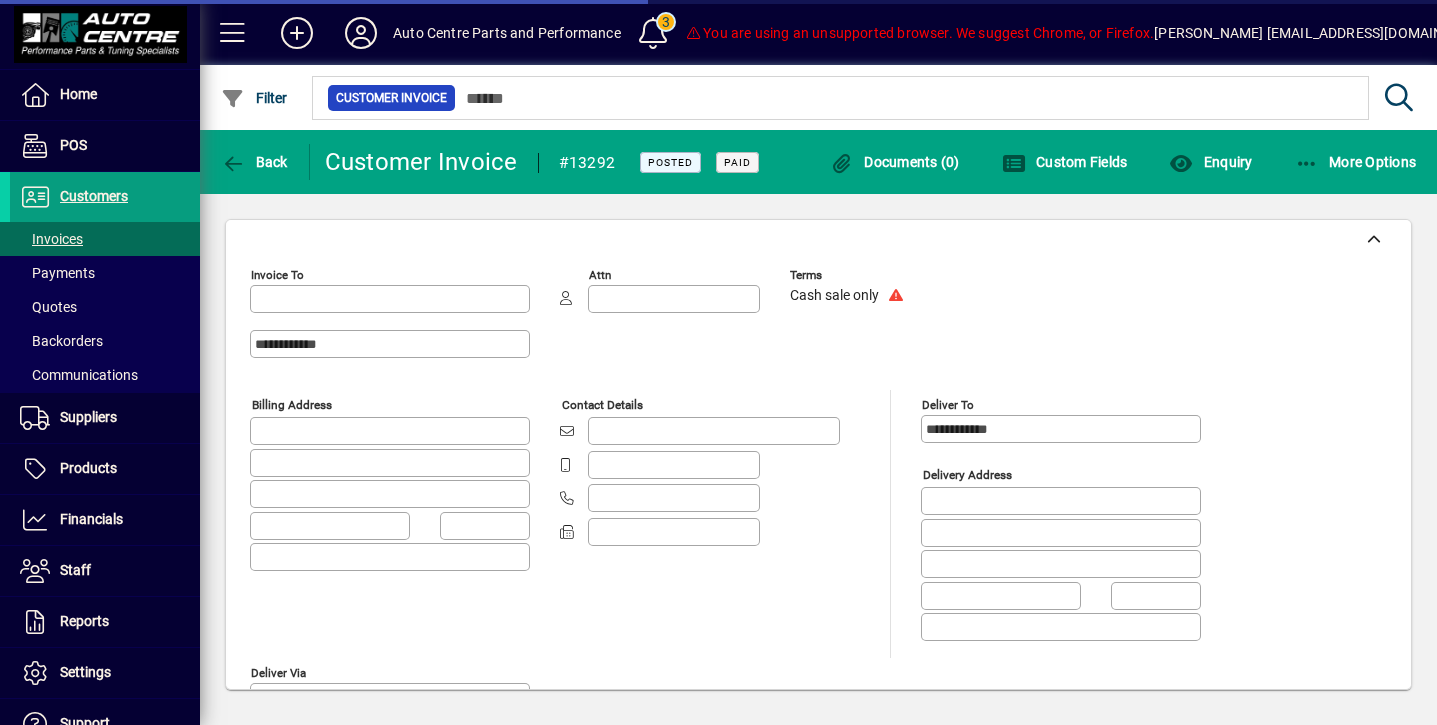 type on "**********" 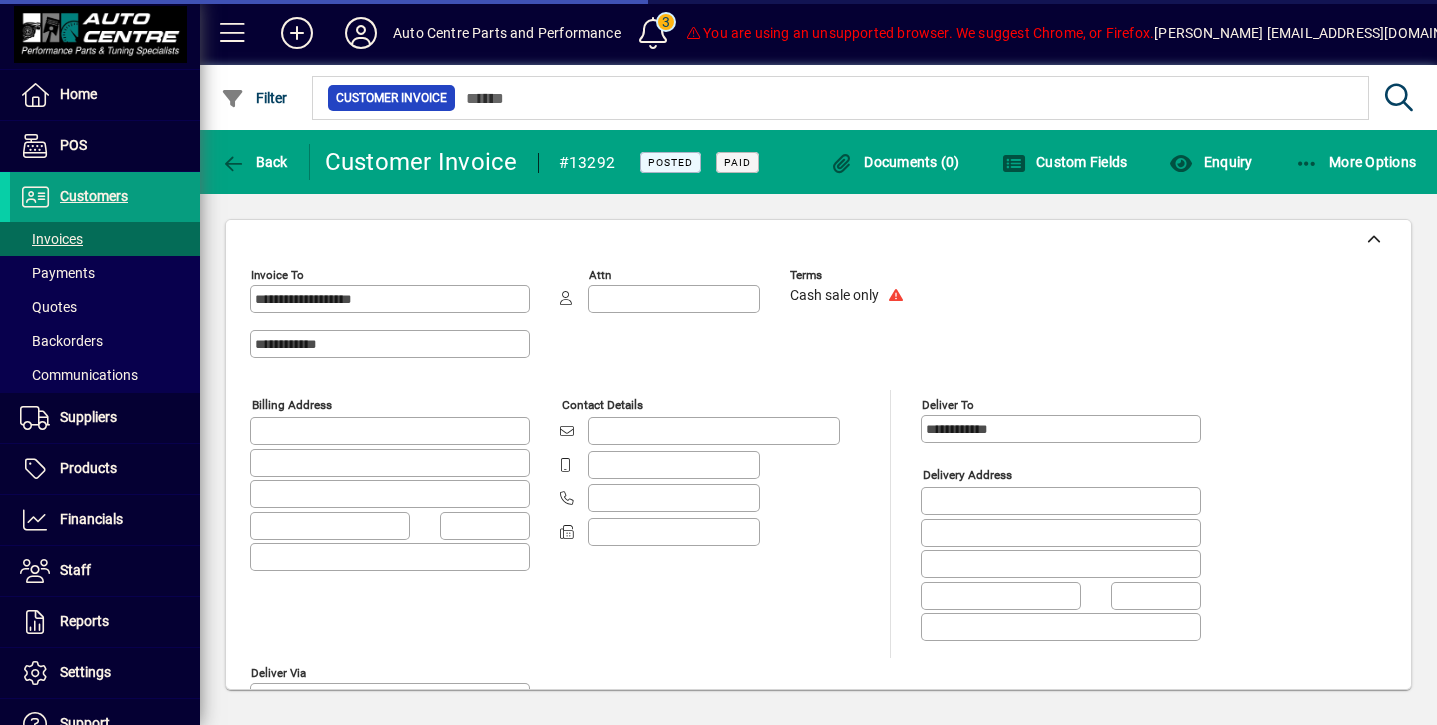 type on "*******" 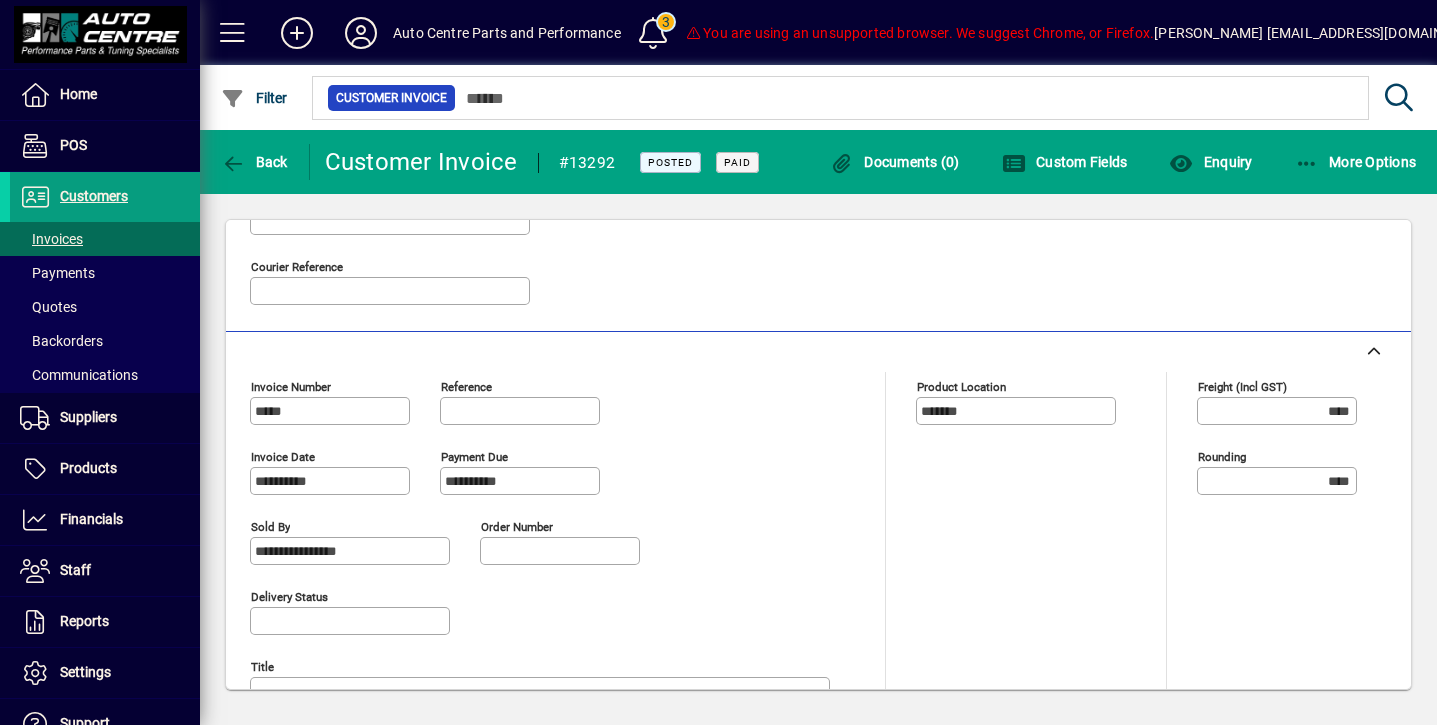 scroll, scrollTop: 917, scrollLeft: 0, axis: vertical 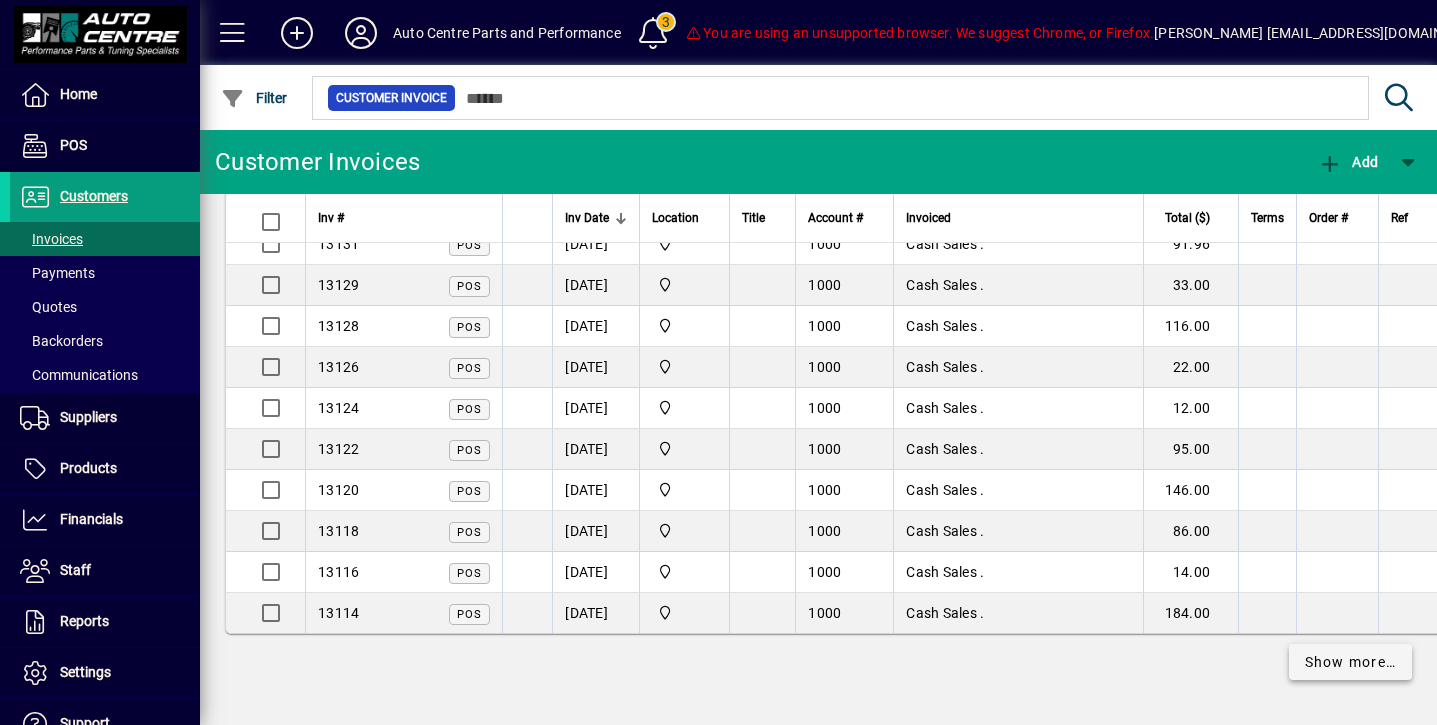 click on "Show more…" 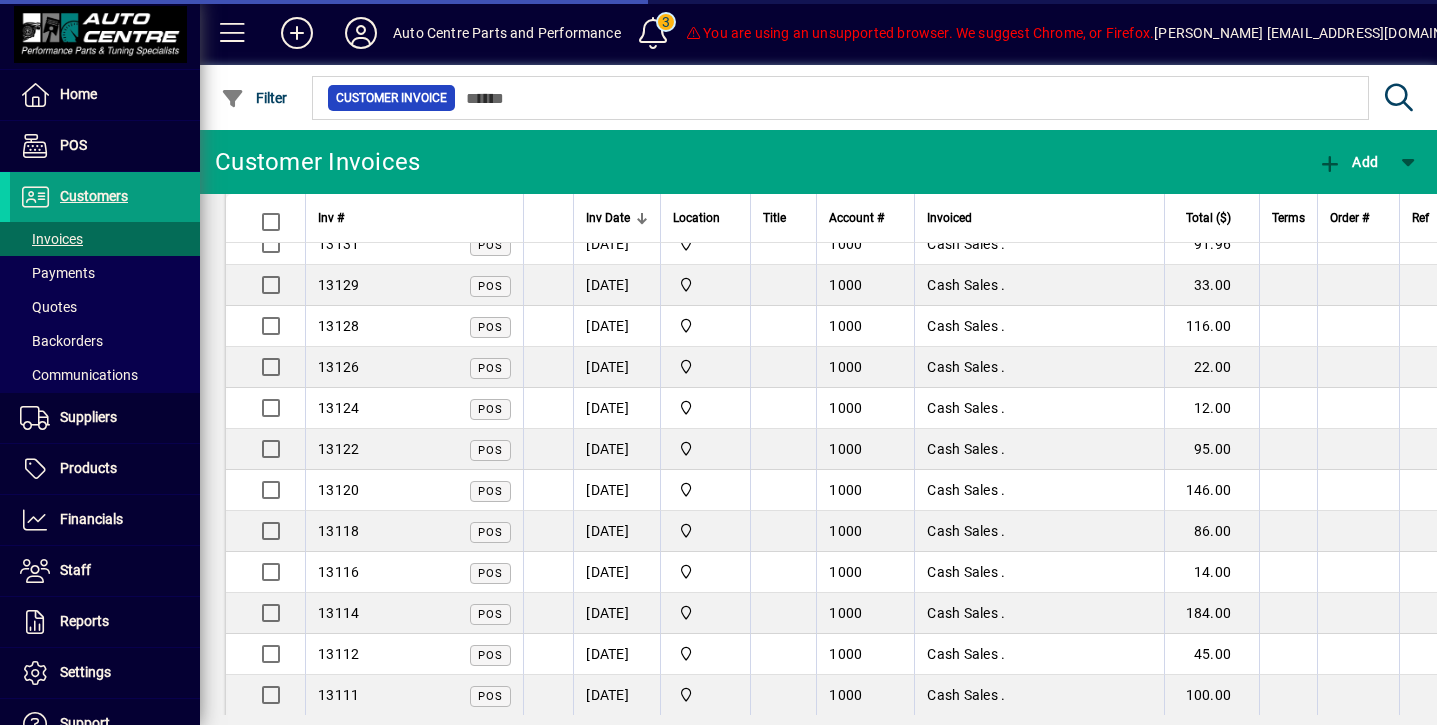 click at bounding box center [1288, 654] 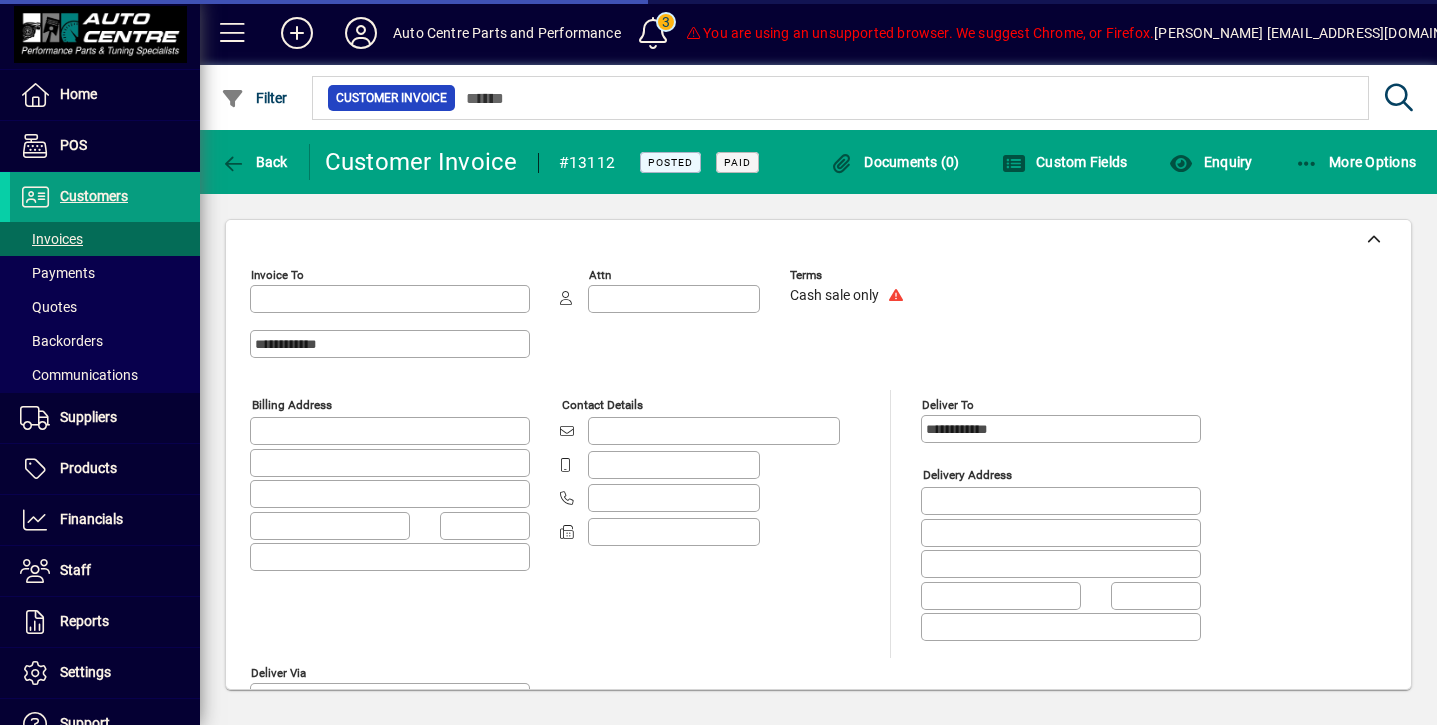 type on "**********" 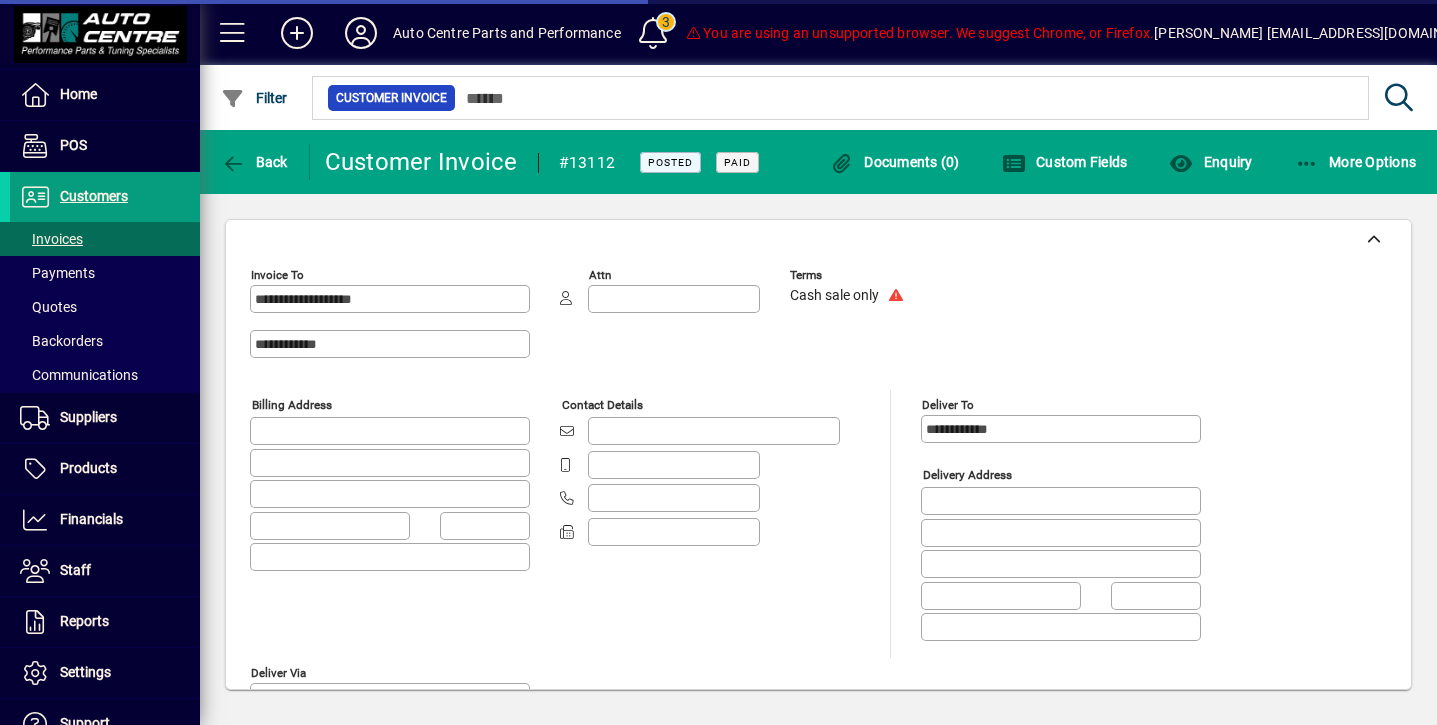 type on "*******" 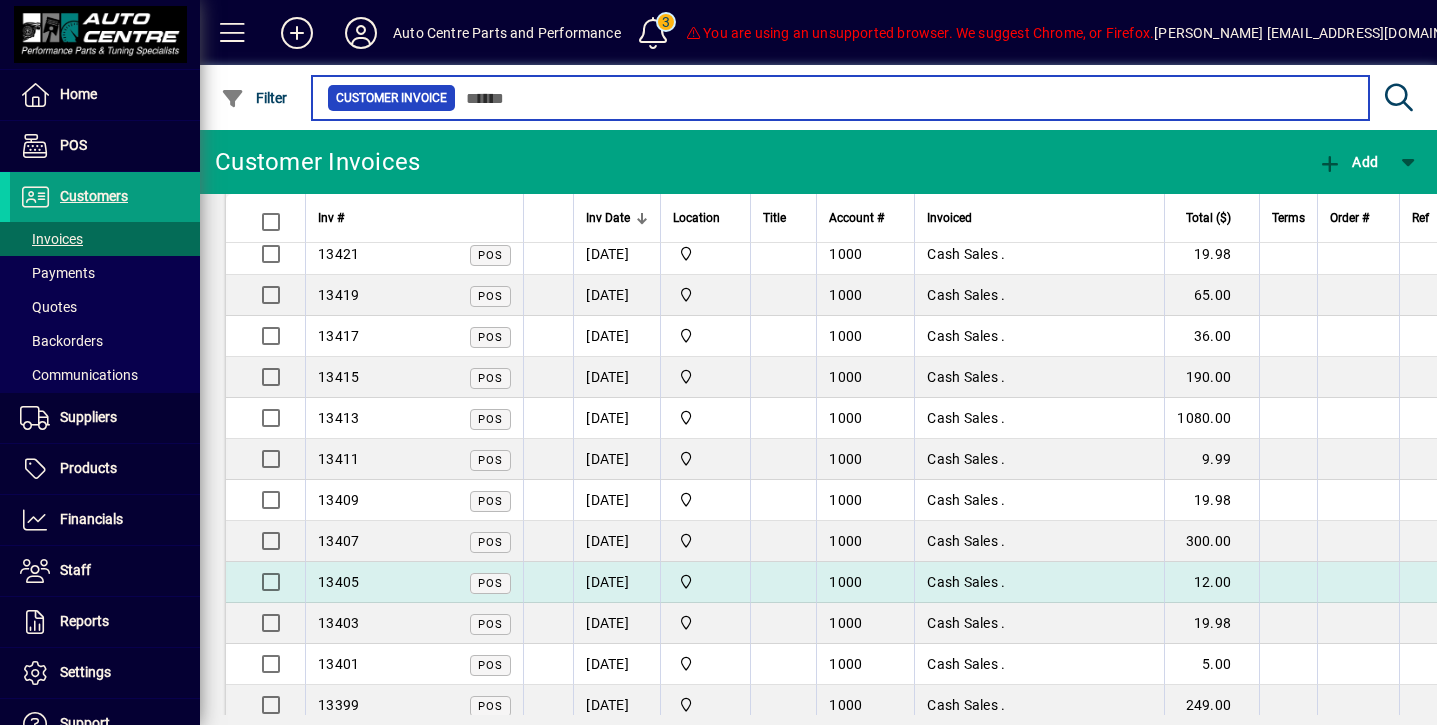 scroll, scrollTop: 5556, scrollLeft: 0, axis: vertical 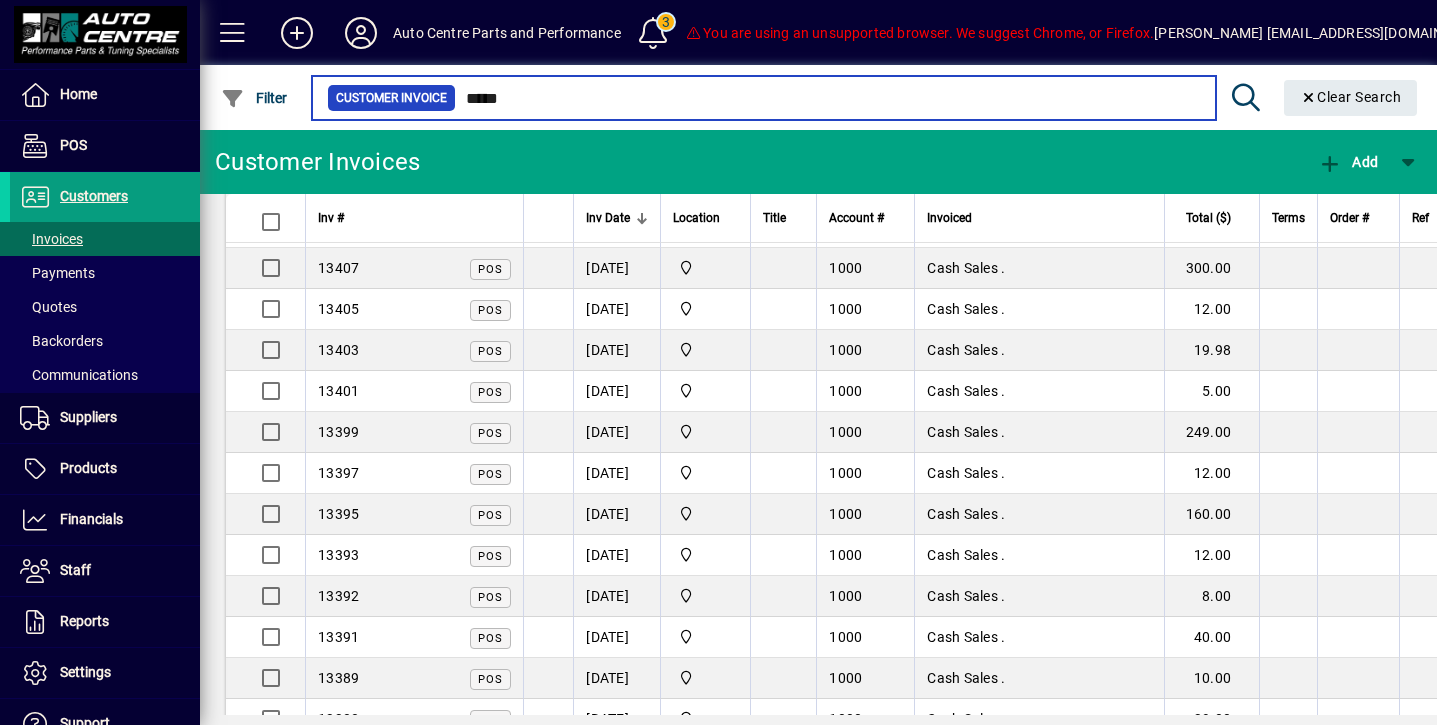 type on "*****" 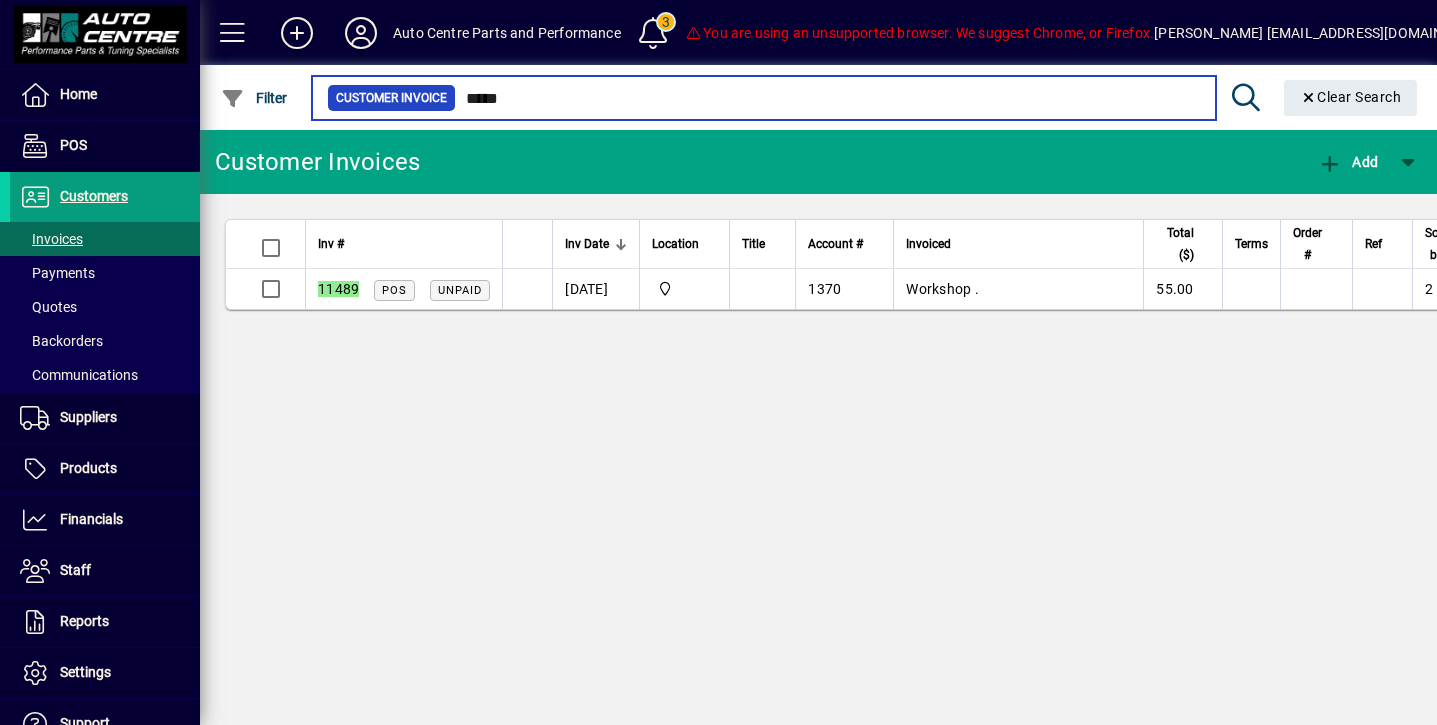 scroll, scrollTop: 0, scrollLeft: 0, axis: both 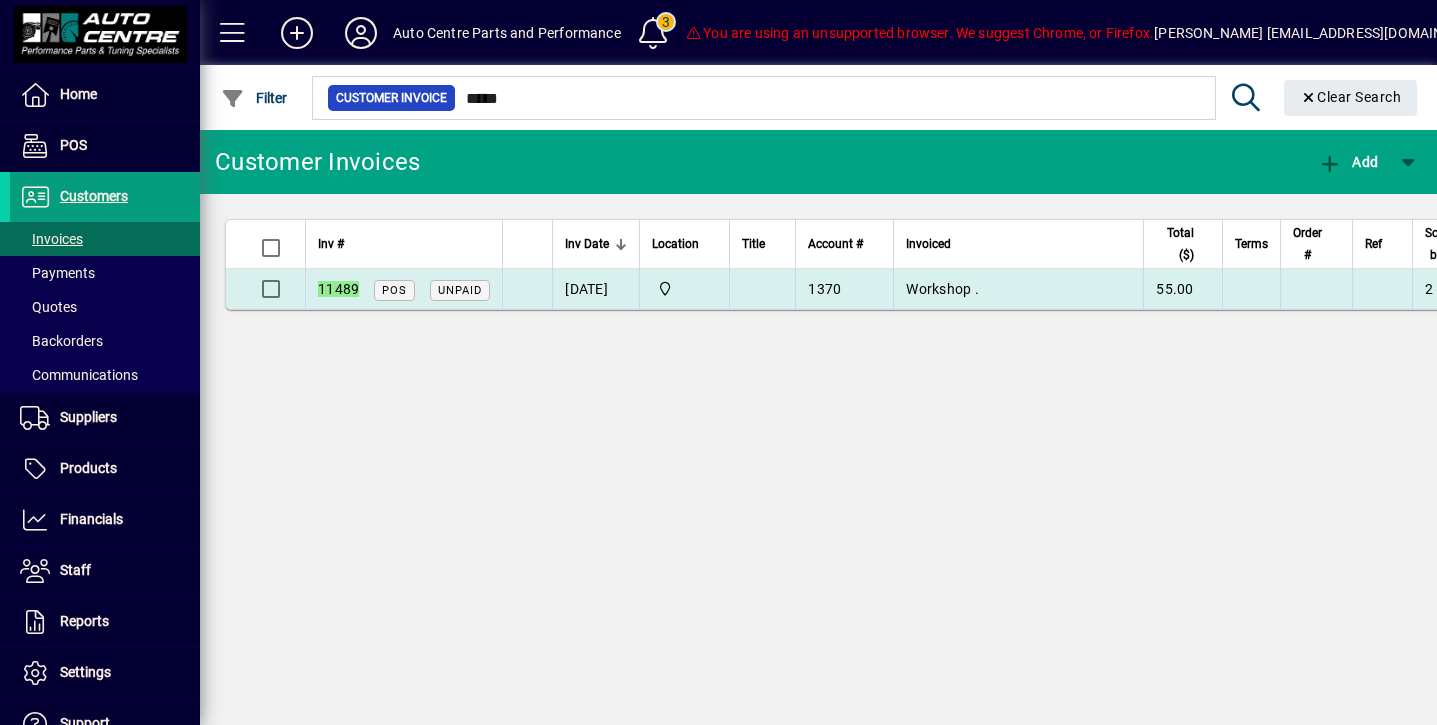 click on "11489" at bounding box center (338, 289) 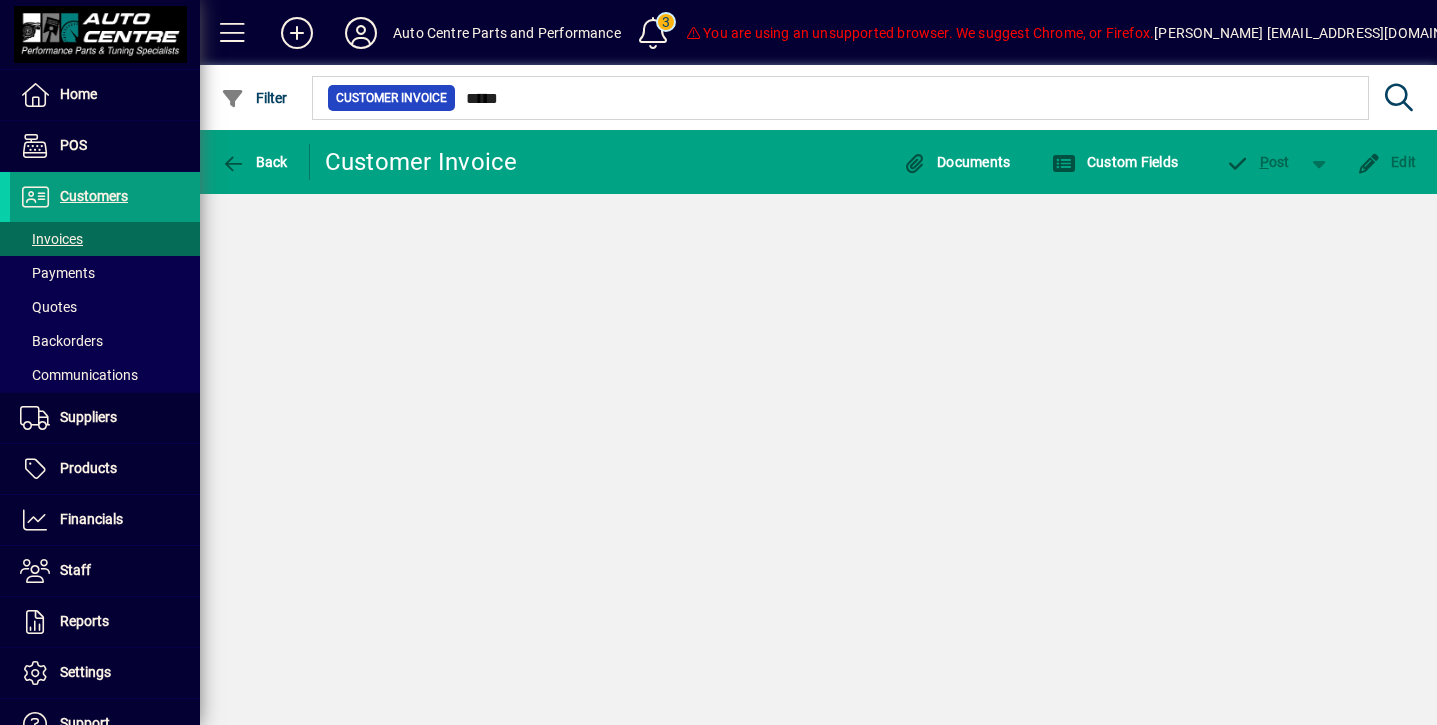 type 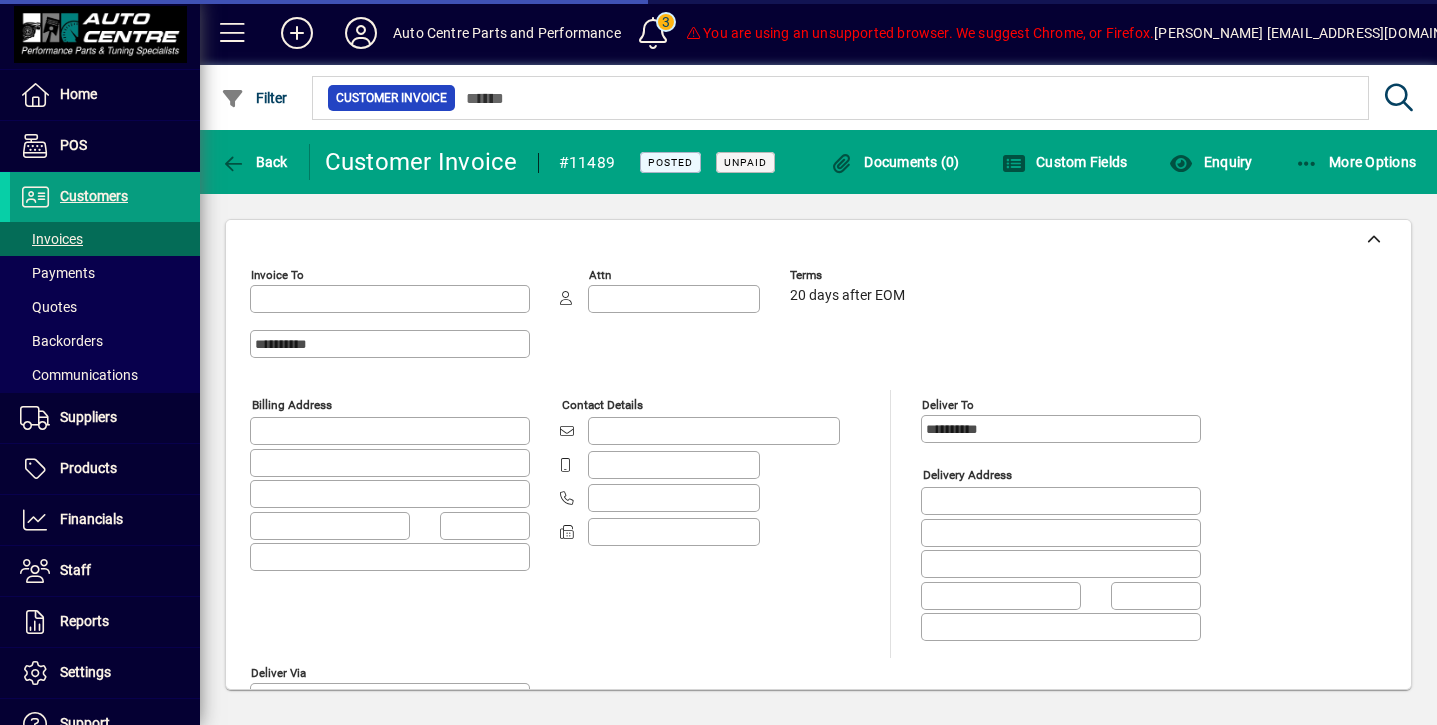 type on "**********" 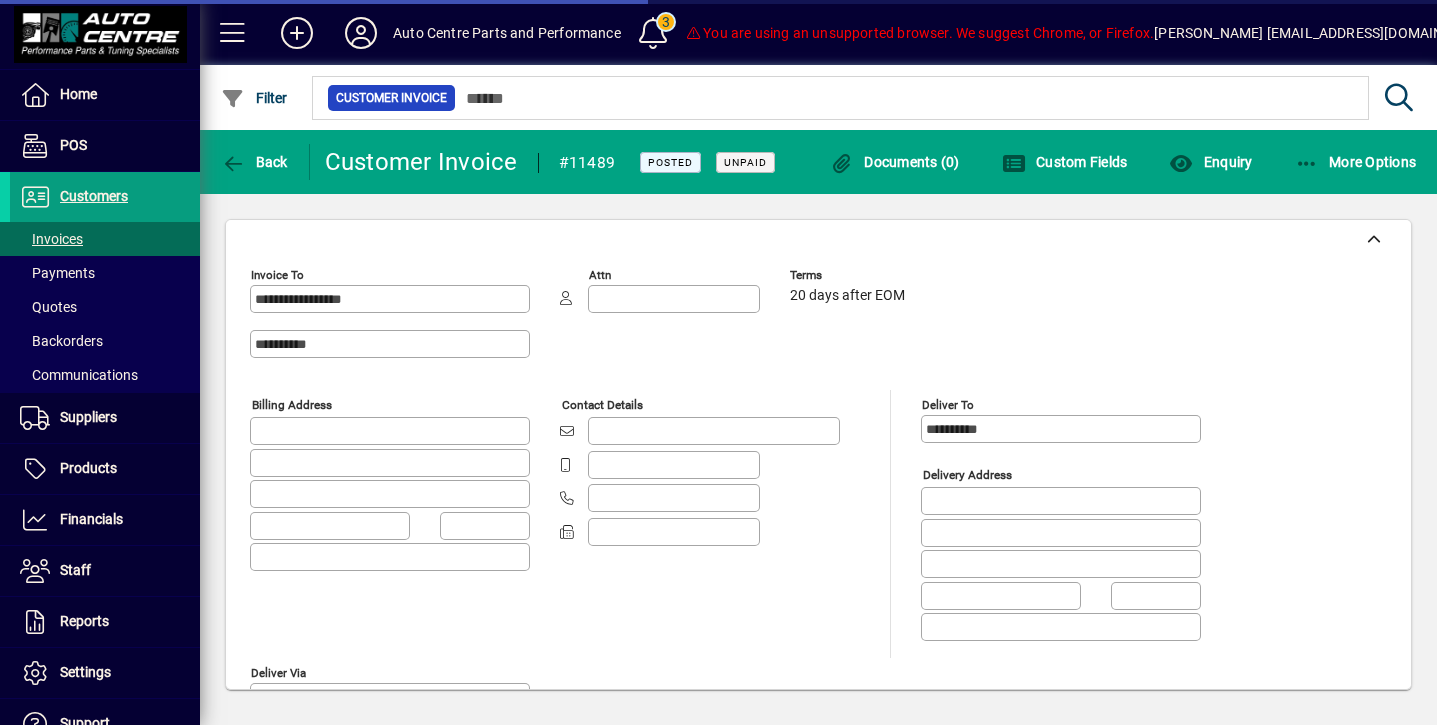type on "*******" 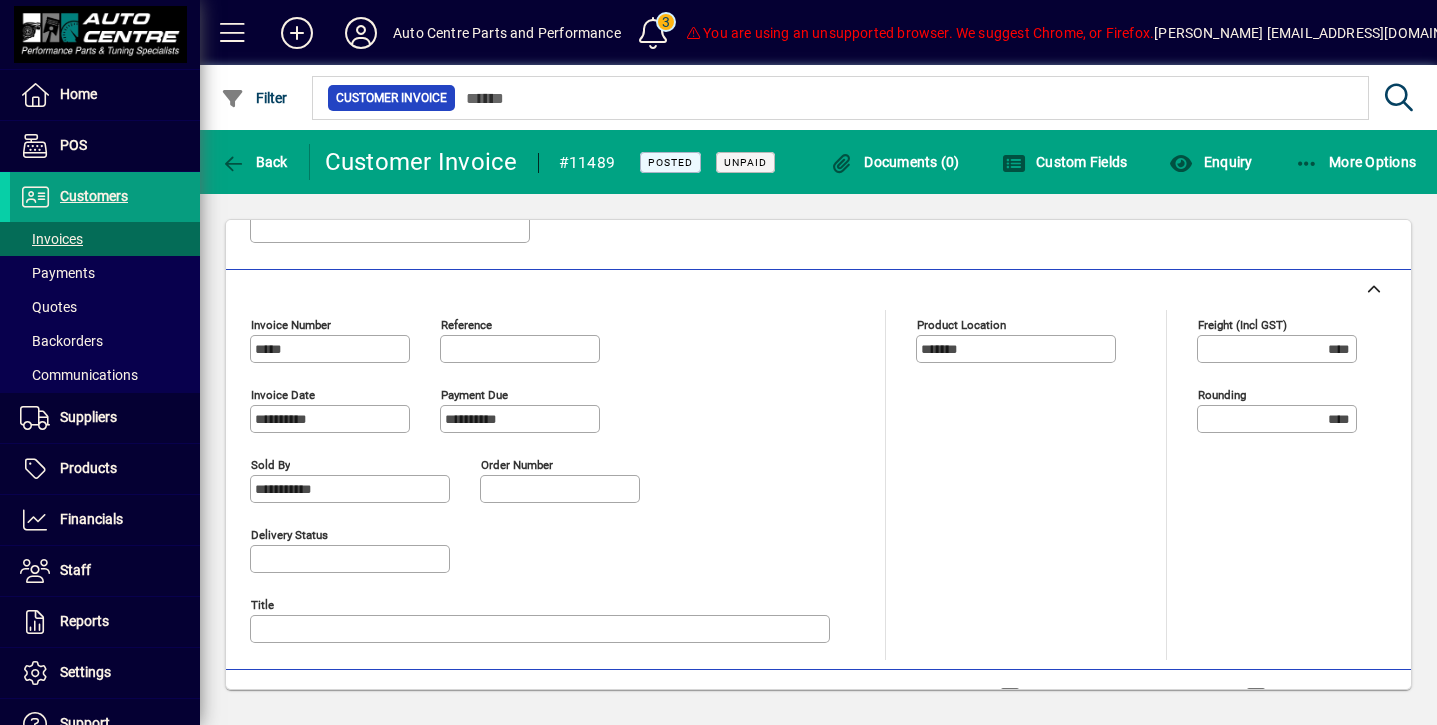 scroll, scrollTop: 917, scrollLeft: 0, axis: vertical 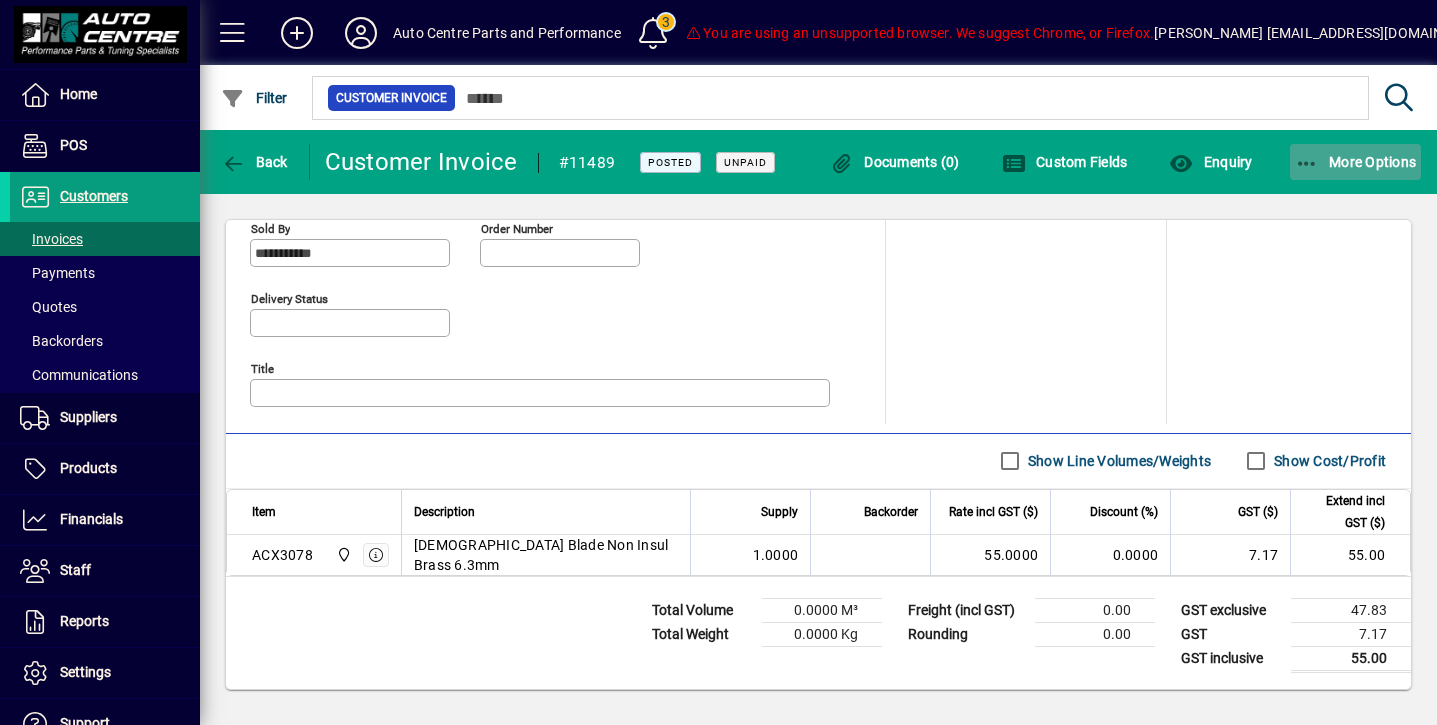 click 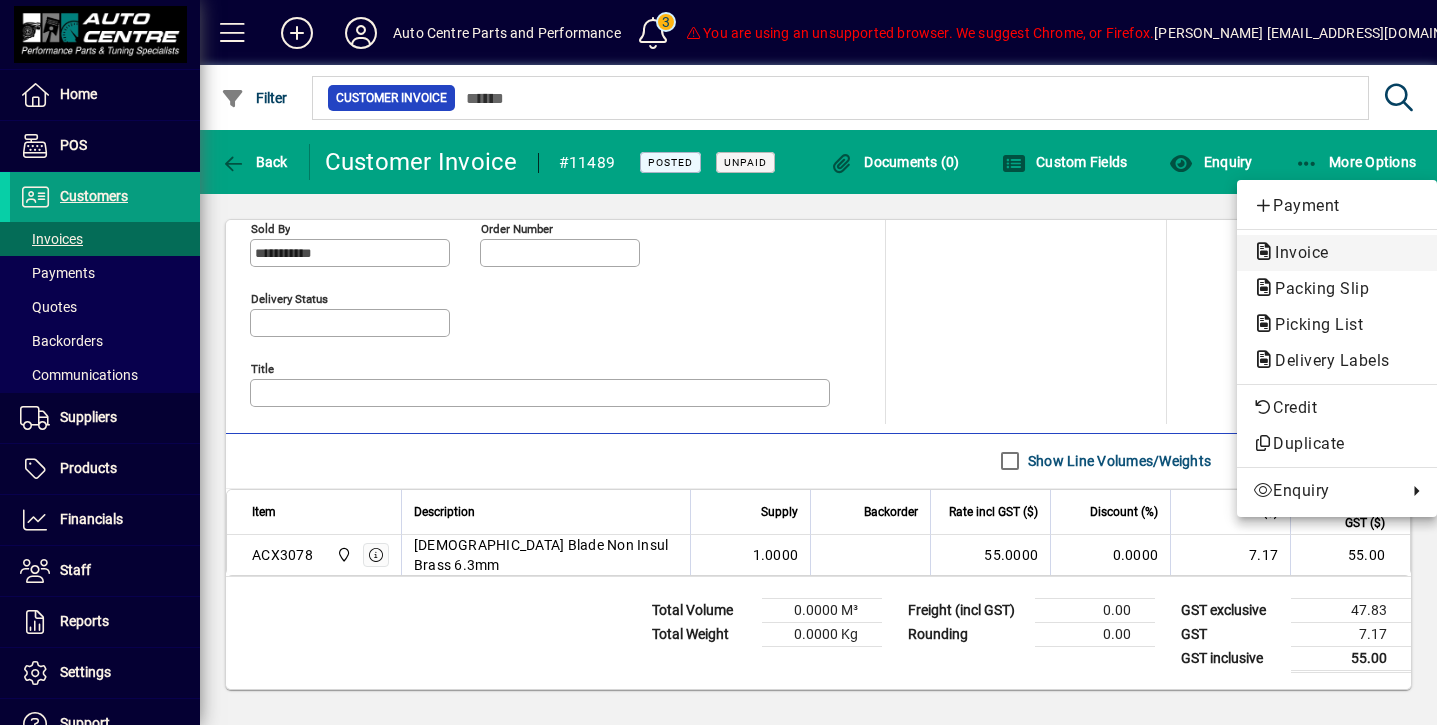 click on "Invoice" at bounding box center [1316, 288] 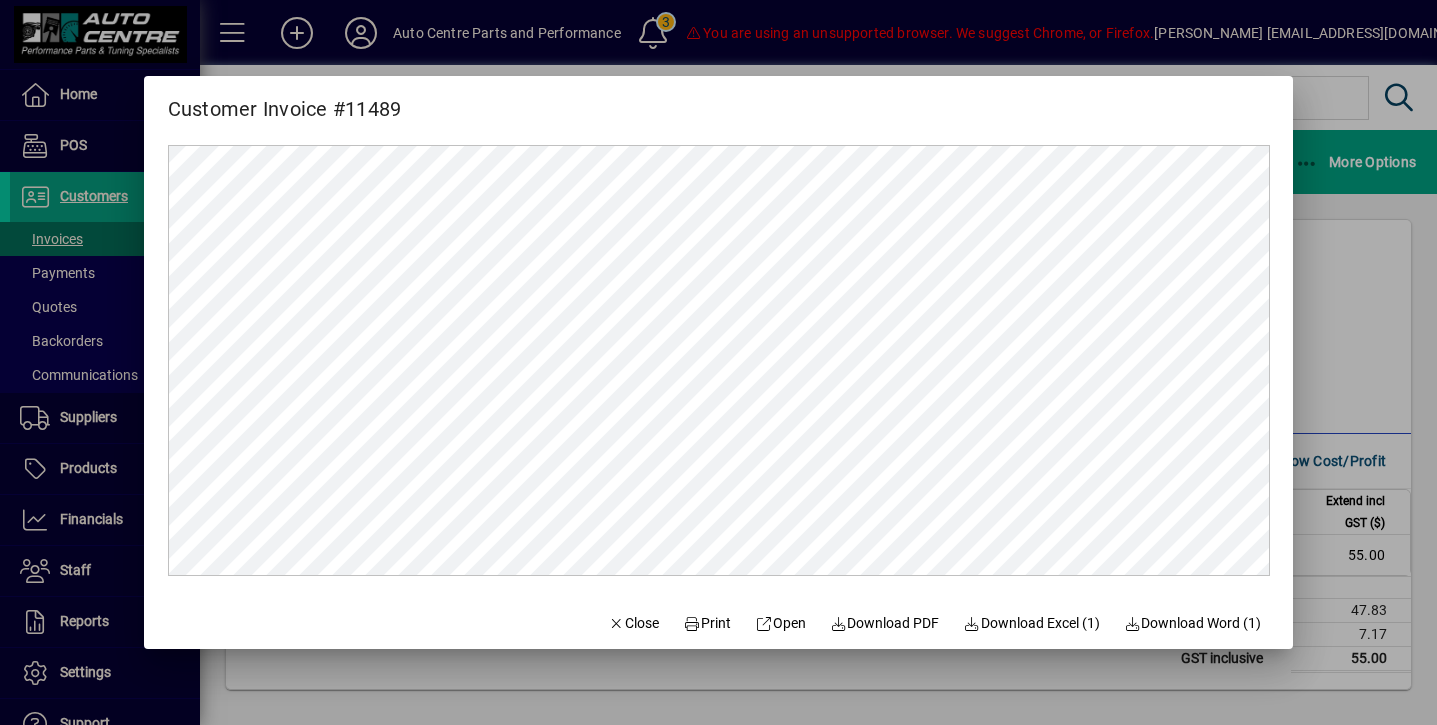 scroll, scrollTop: 0, scrollLeft: 0, axis: both 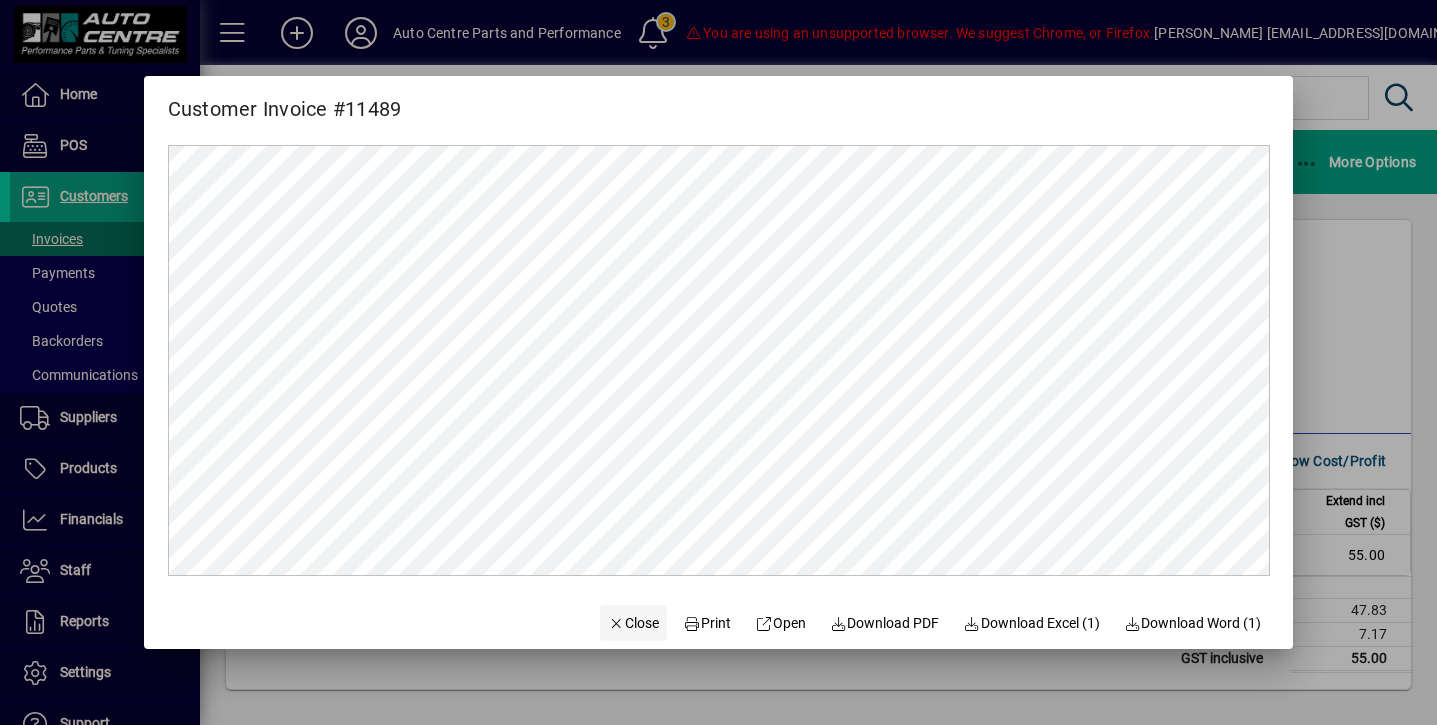 click on "Close" 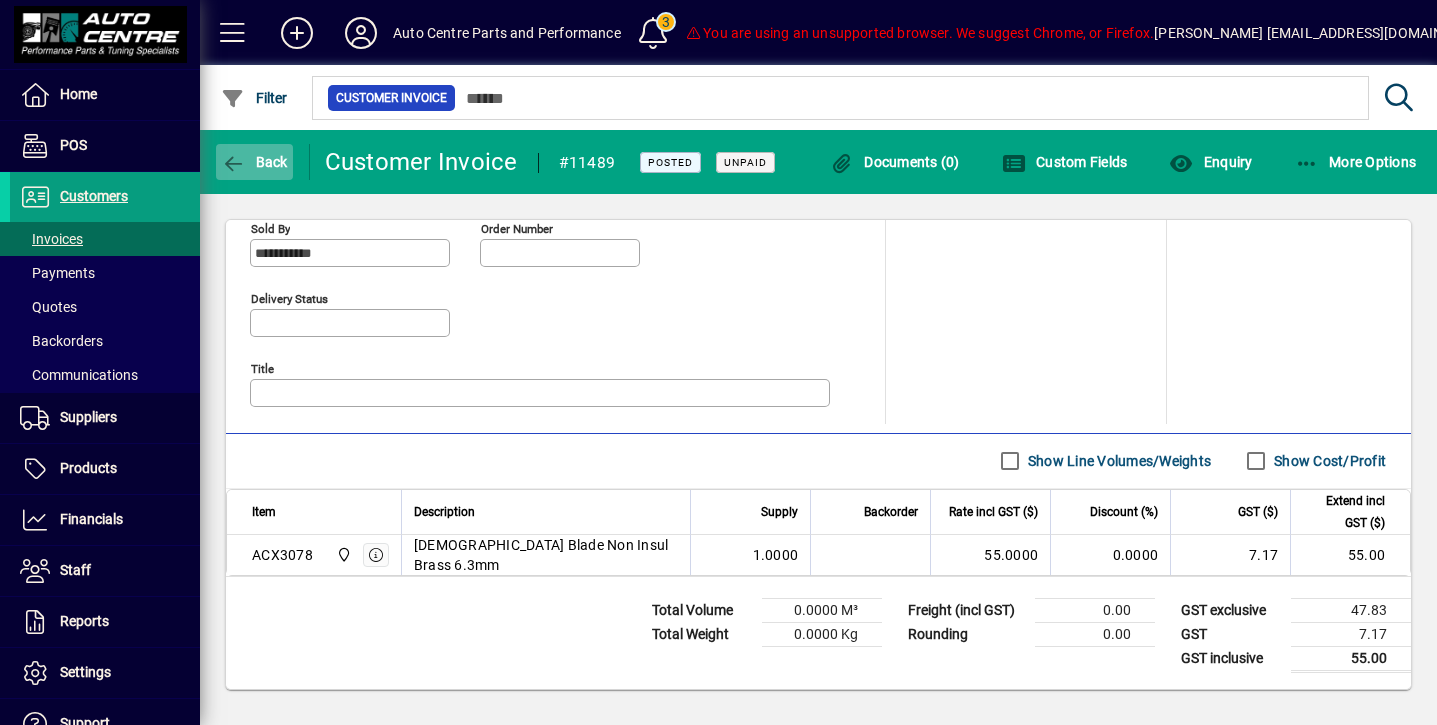 click 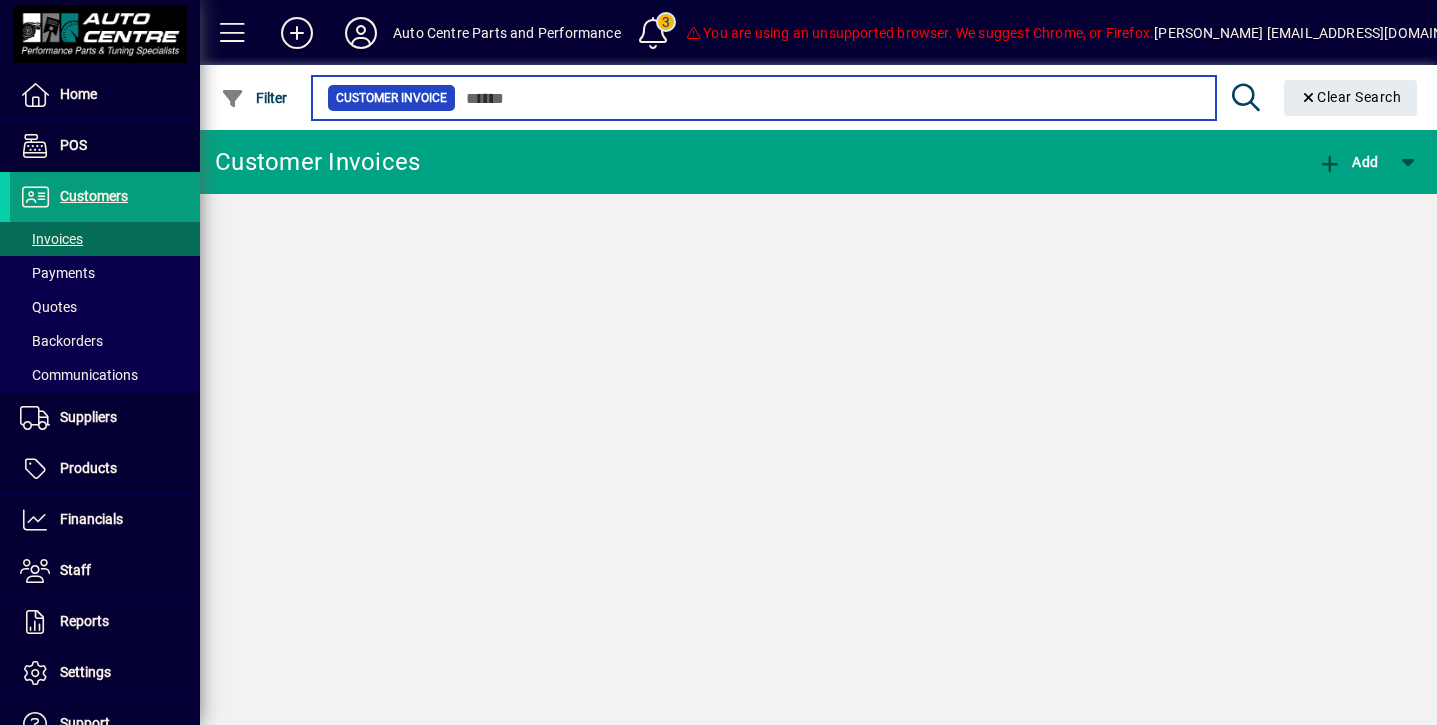 type on "*****" 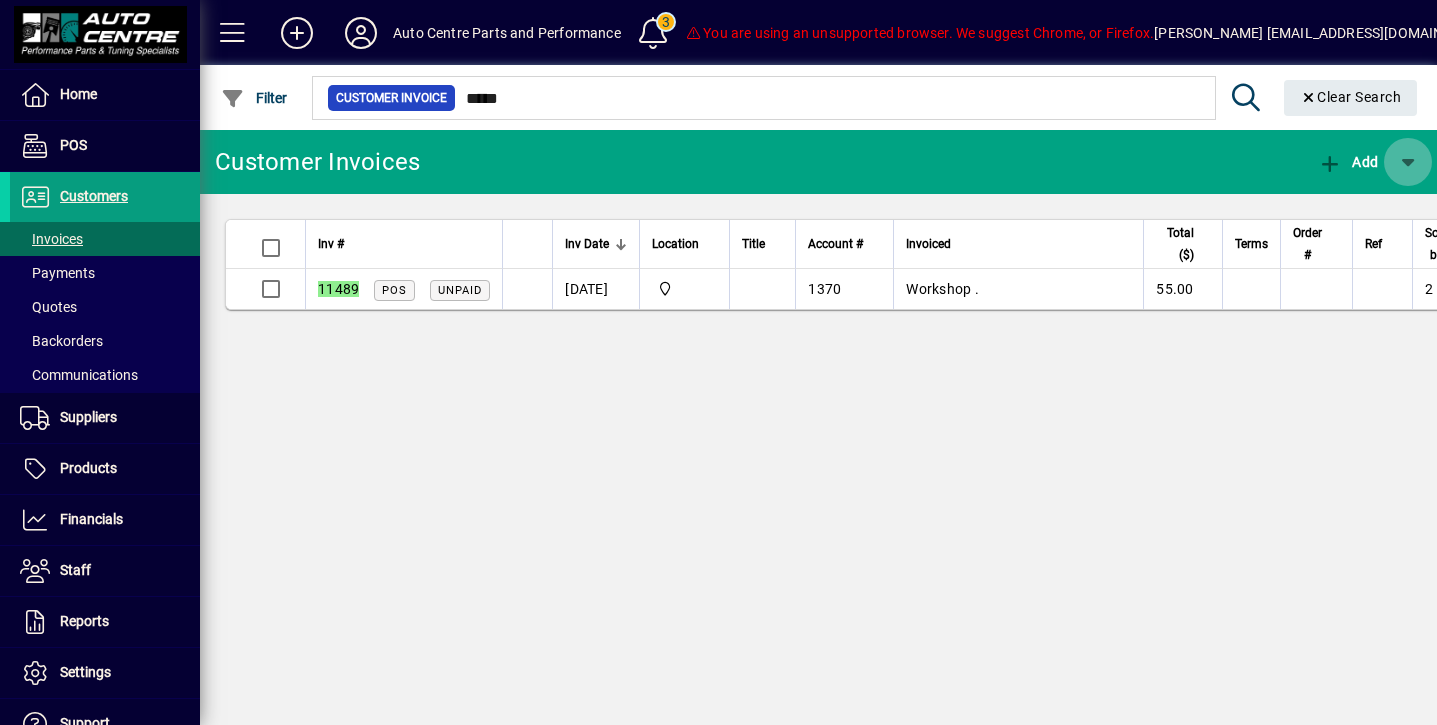 click 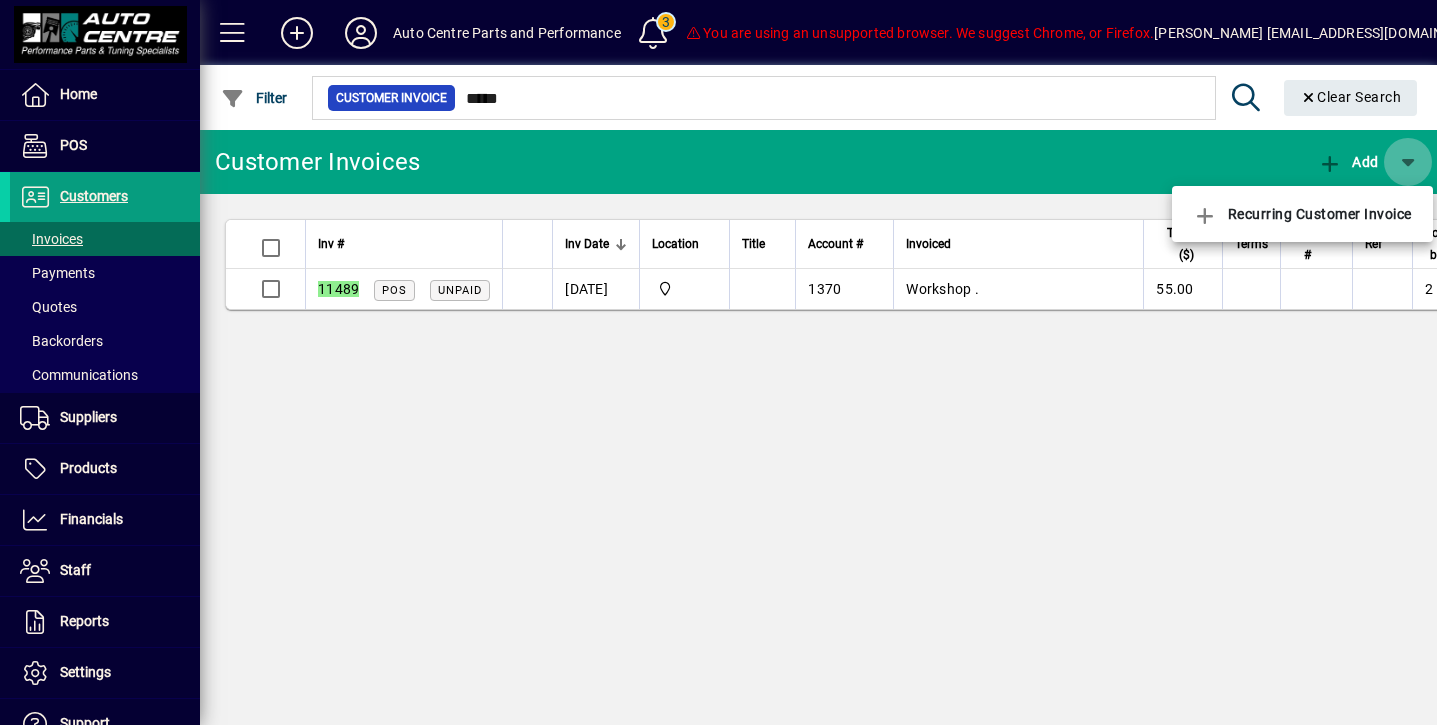 click at bounding box center [718, 362] 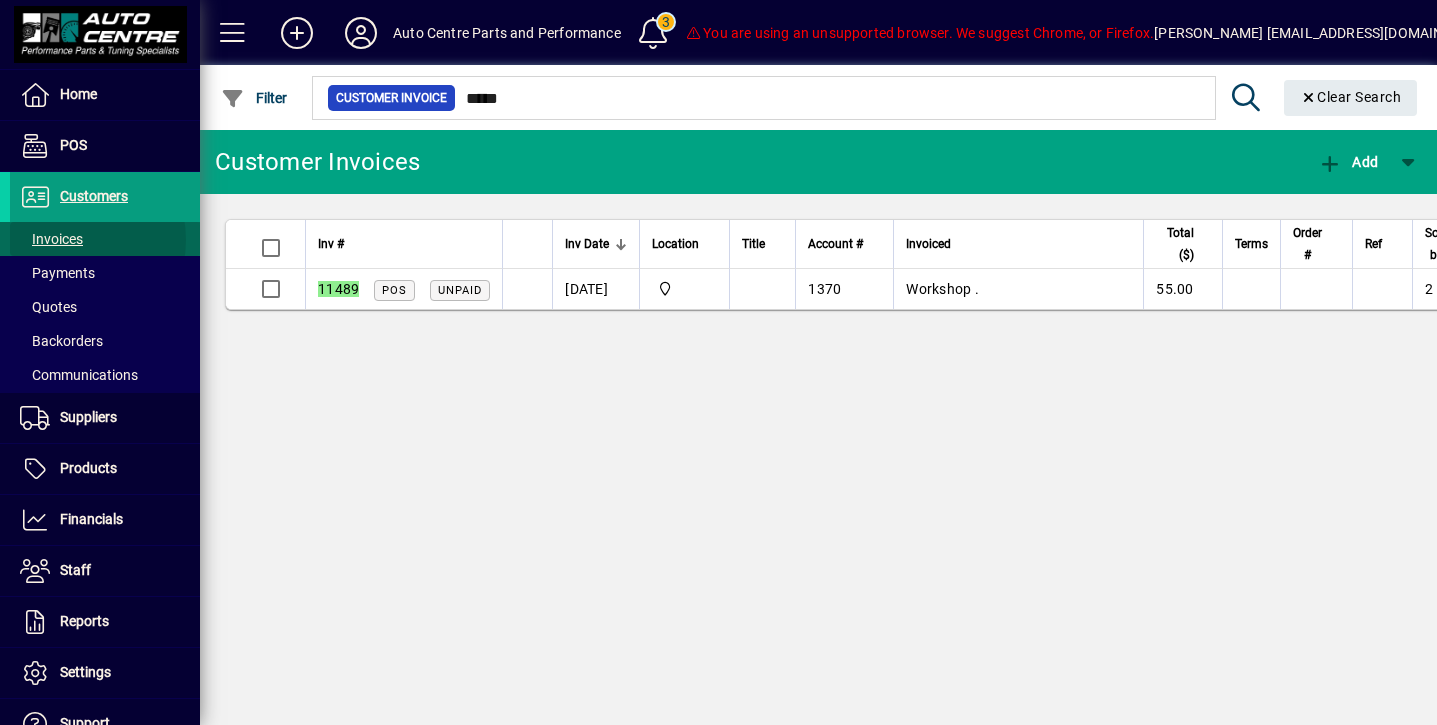 click on "Invoices" at bounding box center [51, 239] 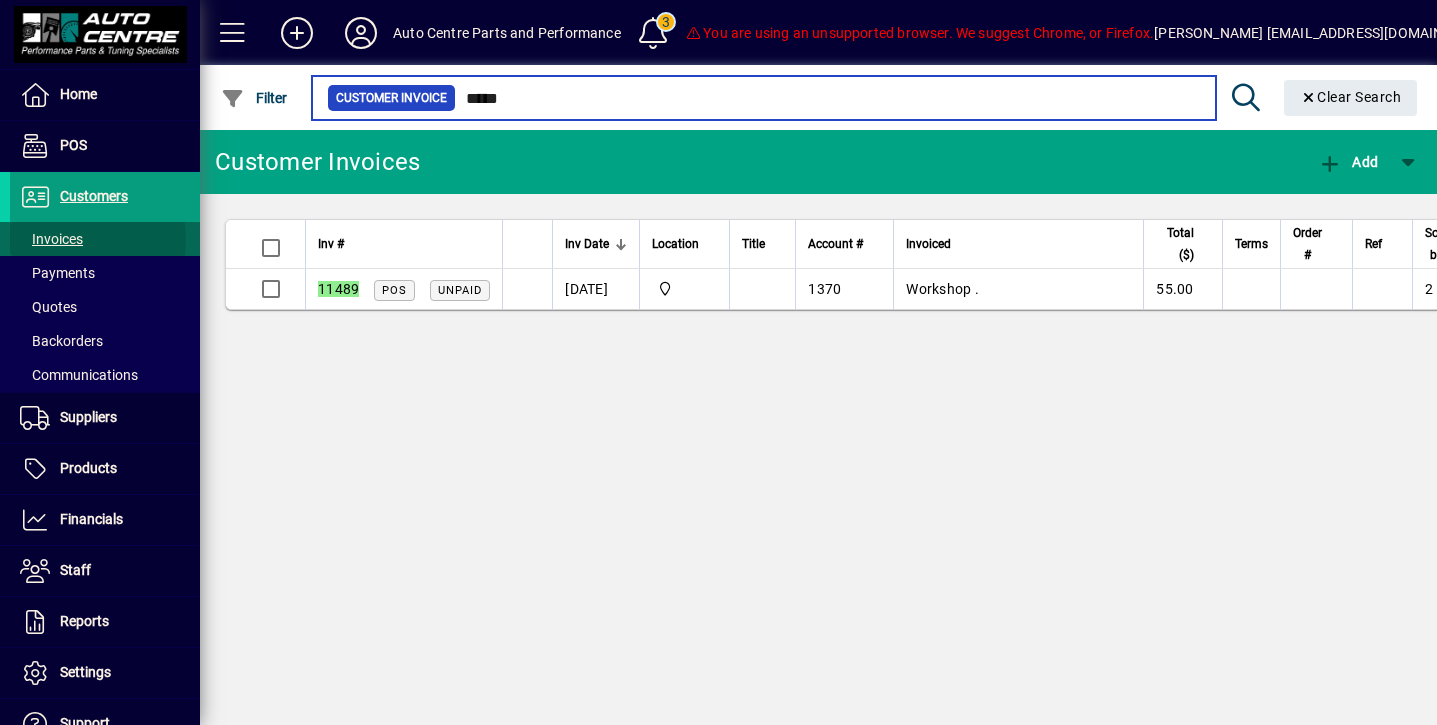 type 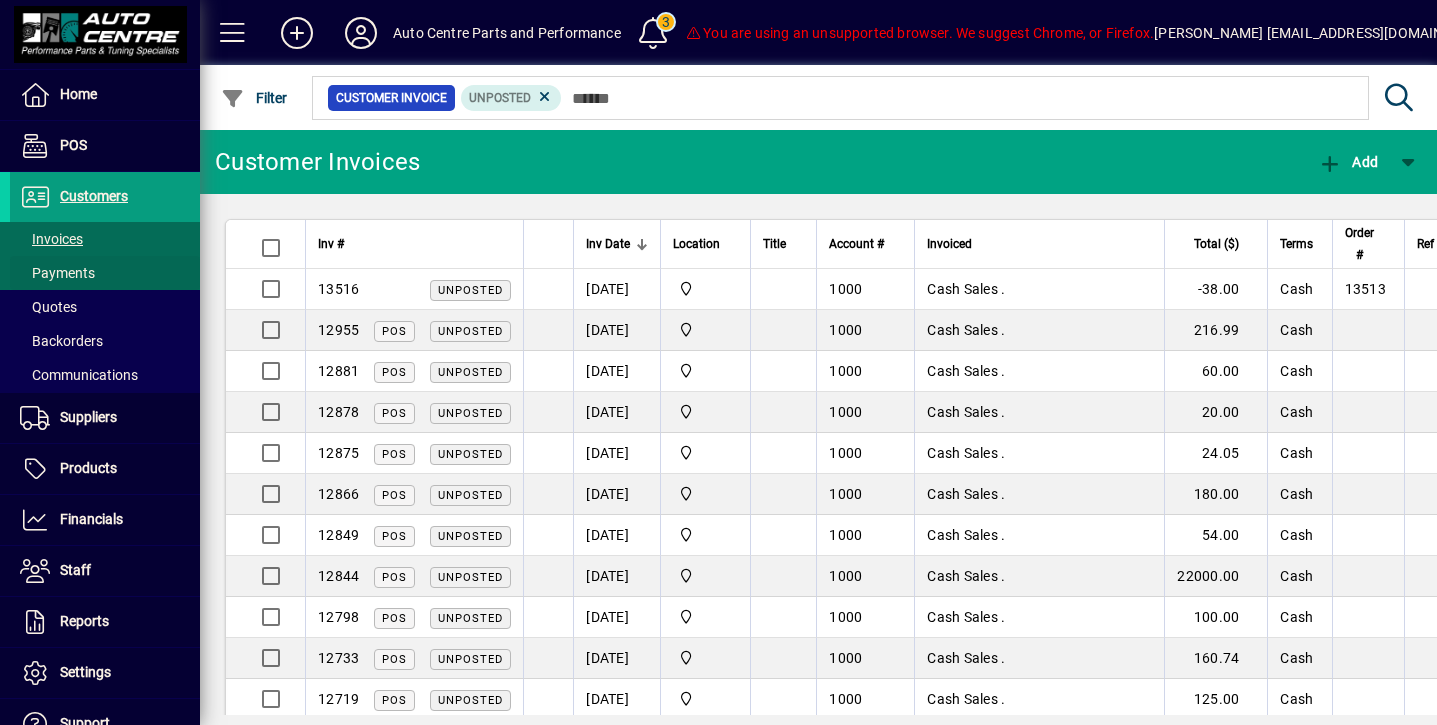 click on "Payments" at bounding box center (57, 273) 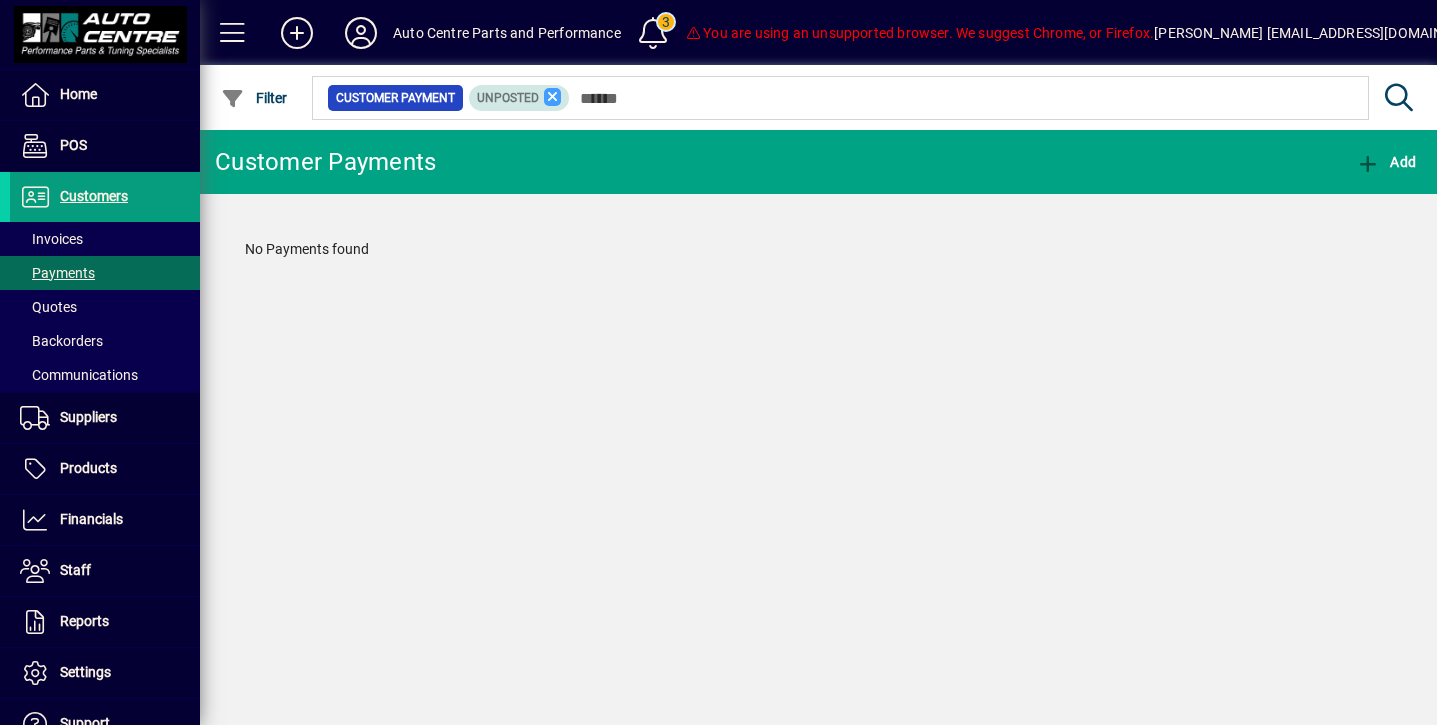 click at bounding box center [553, 97] 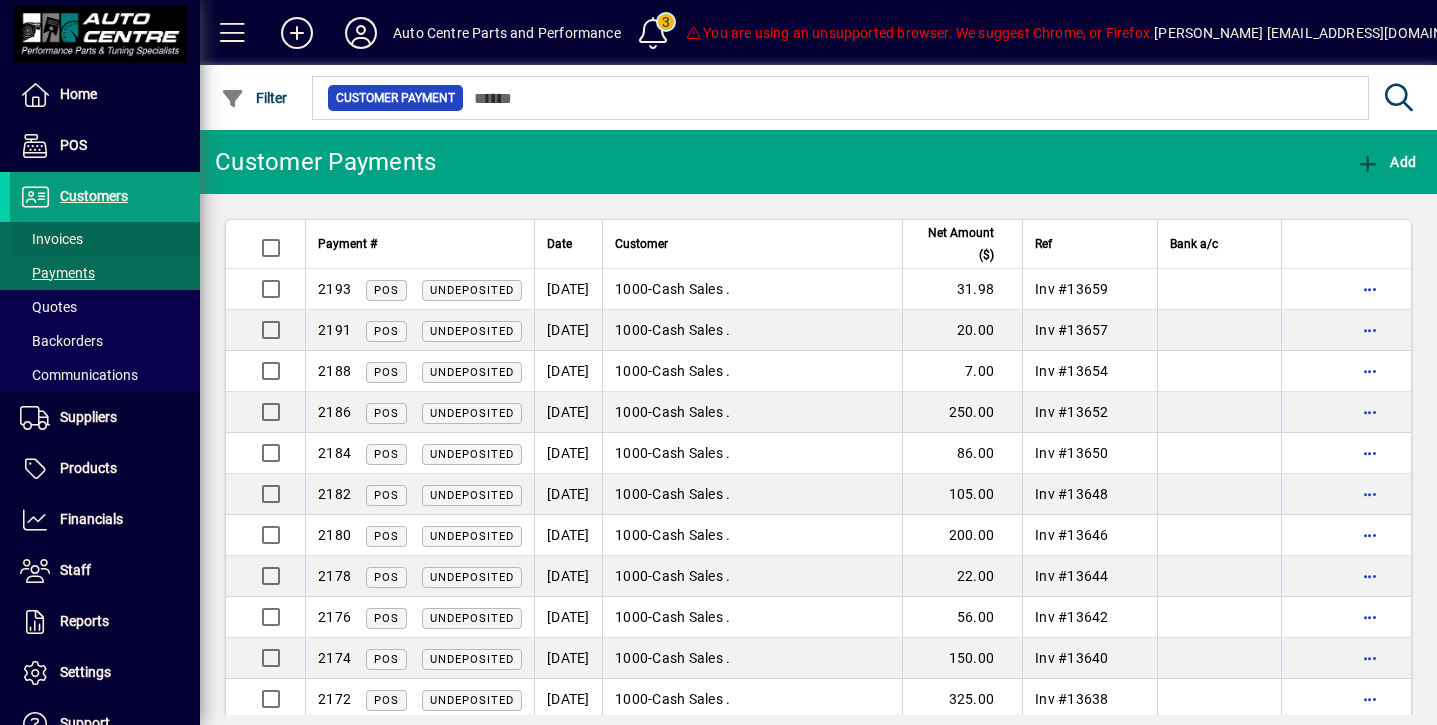 click on "Invoices" at bounding box center (51, 239) 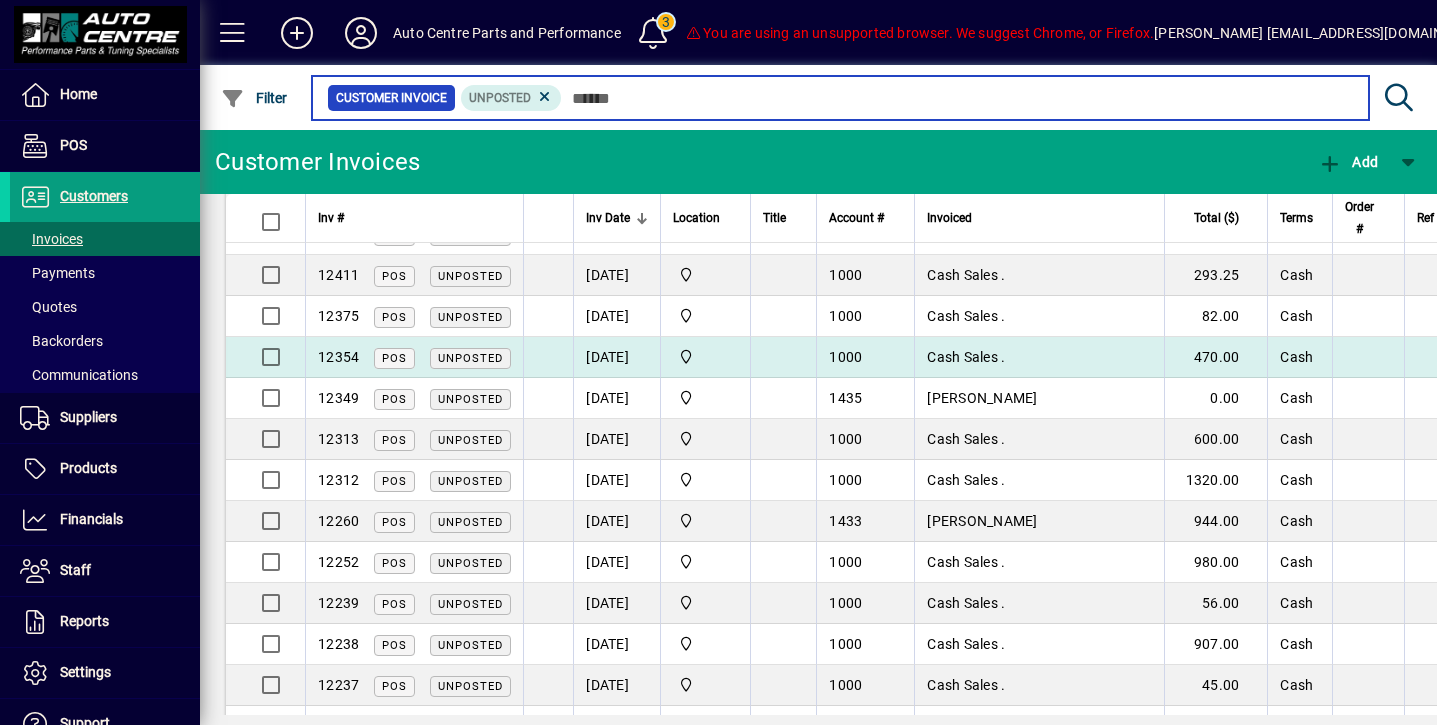 scroll, scrollTop: 982, scrollLeft: 0, axis: vertical 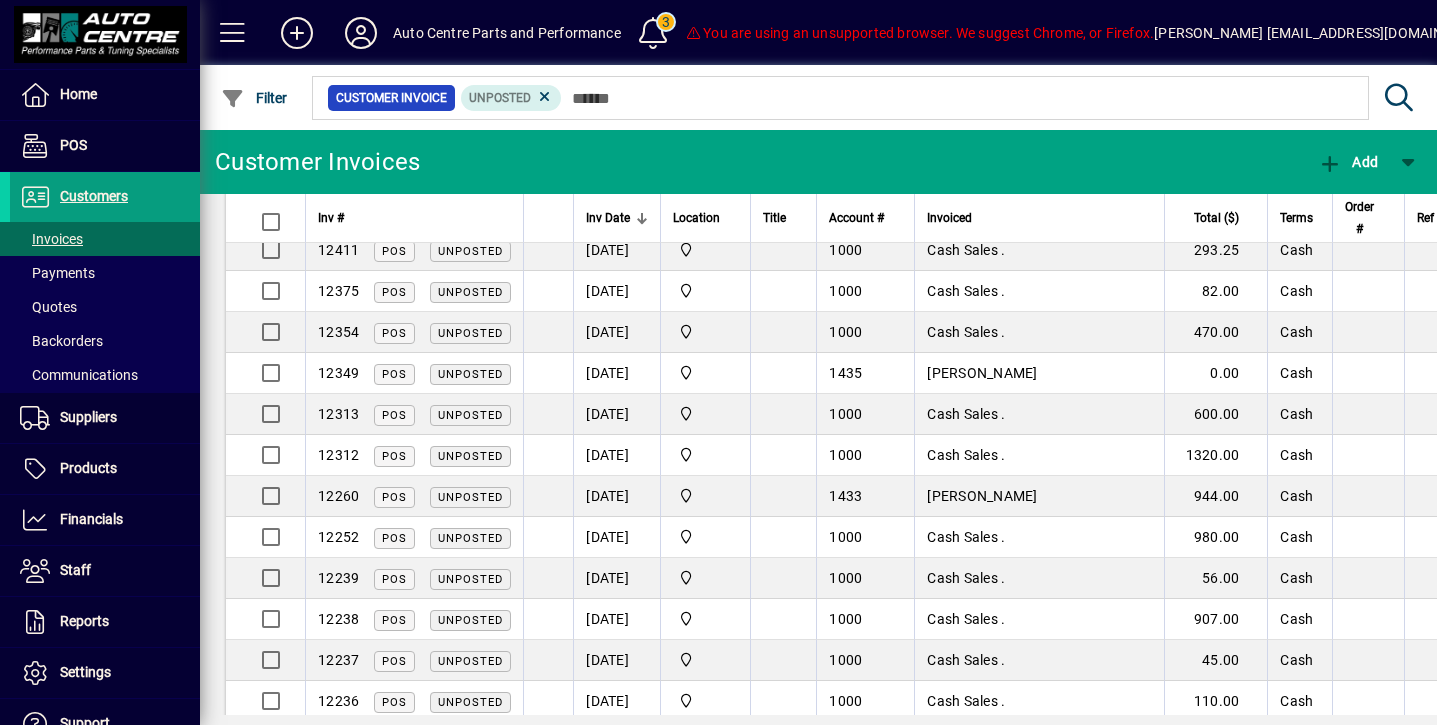 click at bounding box center (642, 218) 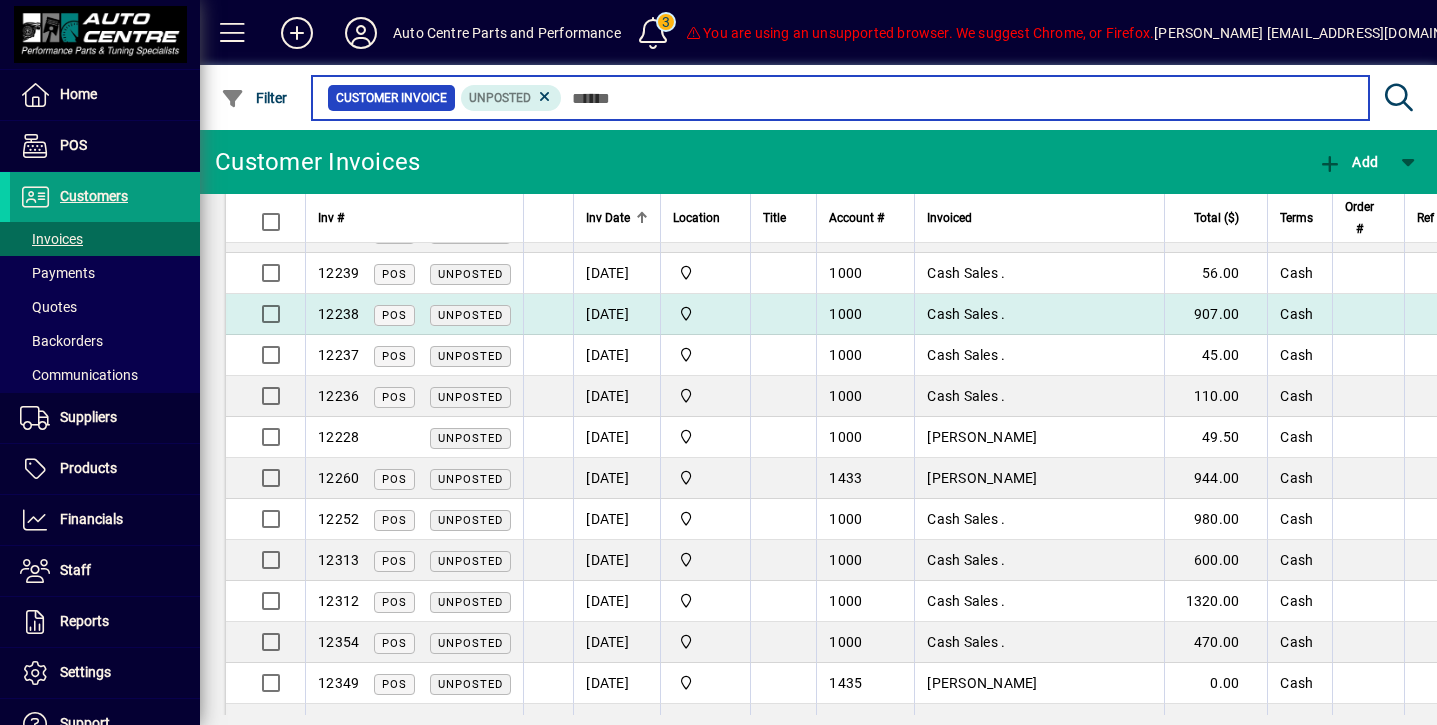 scroll, scrollTop: 0, scrollLeft: 0, axis: both 